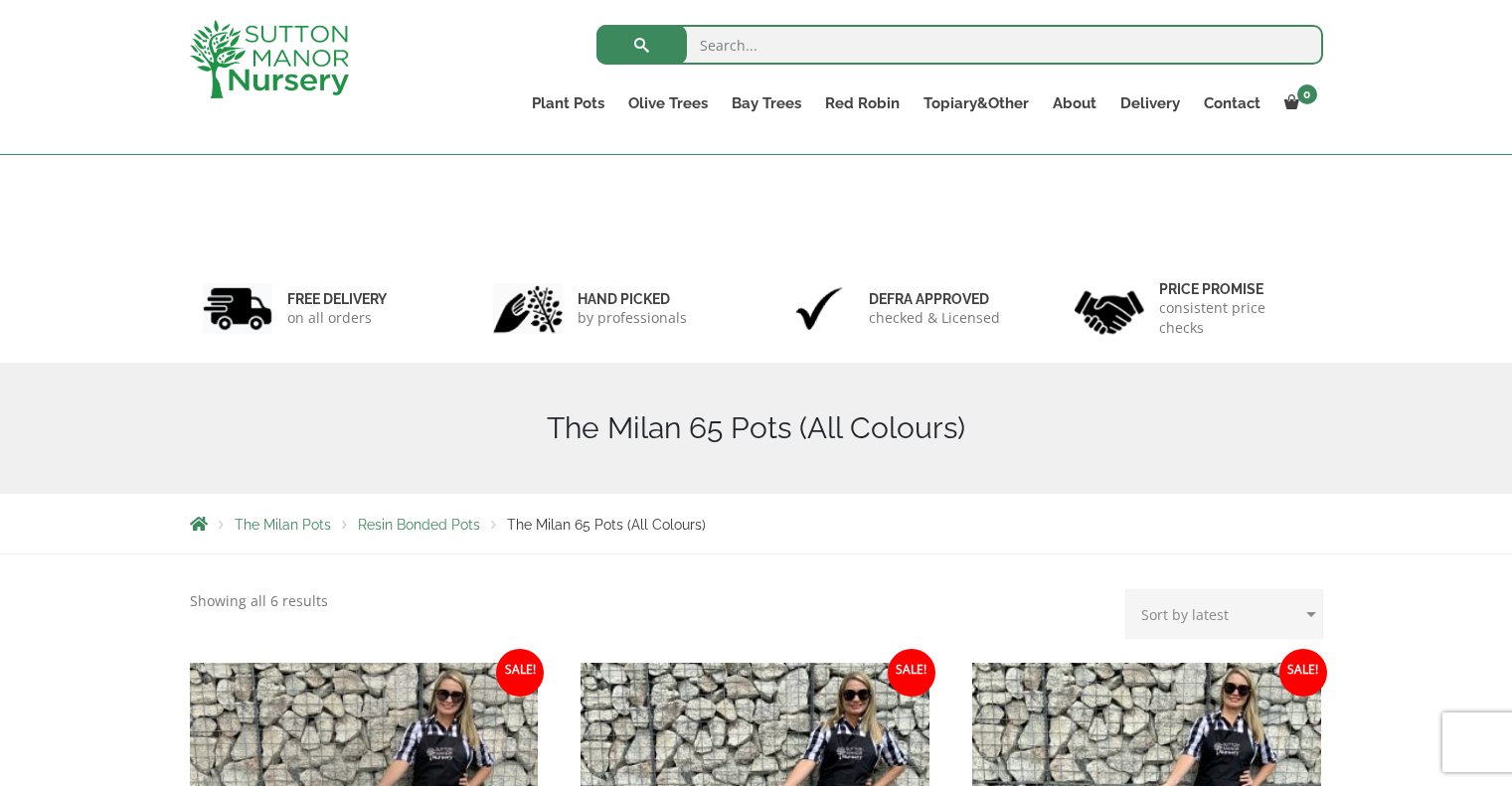scroll, scrollTop: 560, scrollLeft: 0, axis: vertical 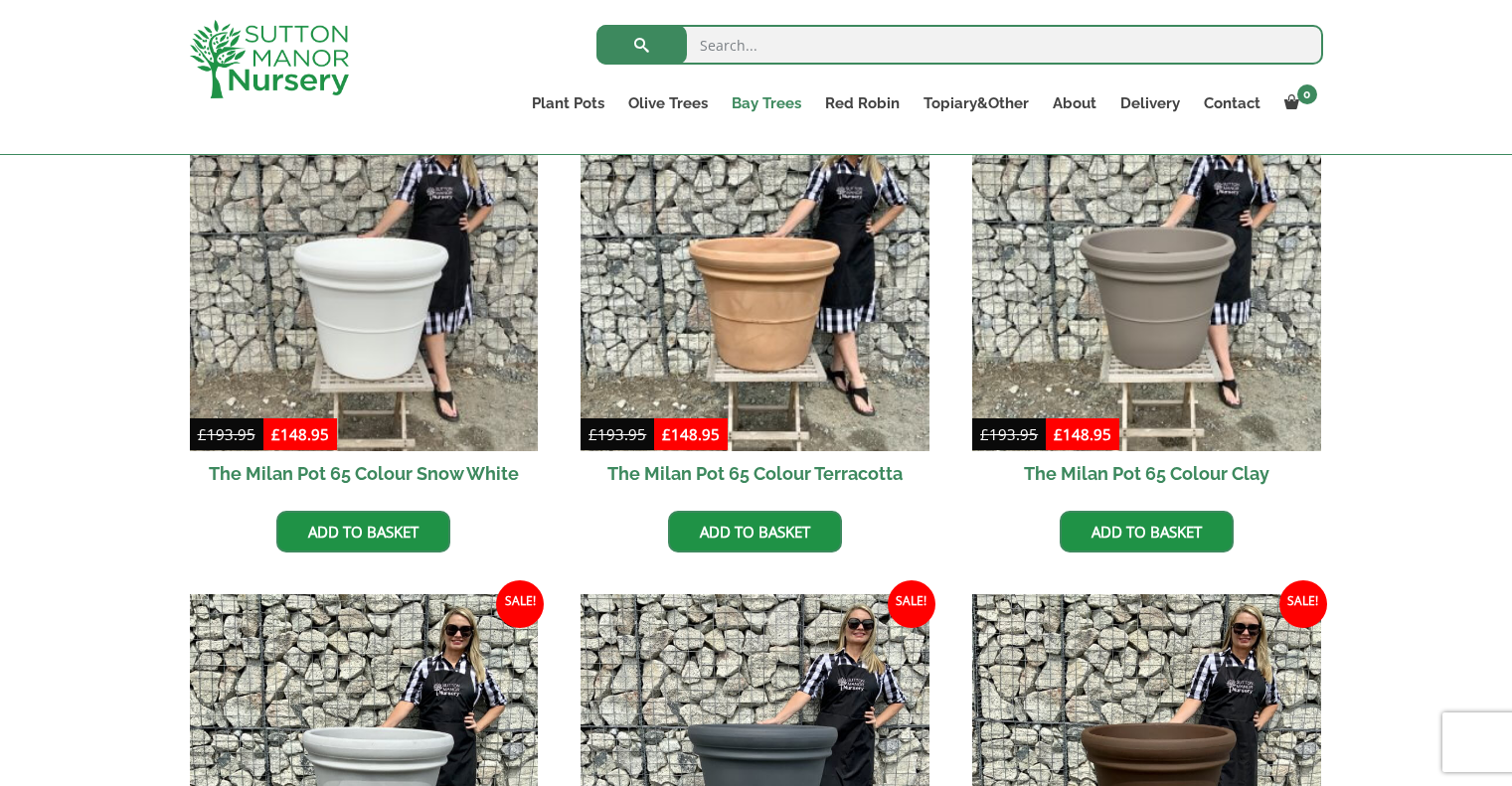 click on "Bay Trees" at bounding box center (766, 103) 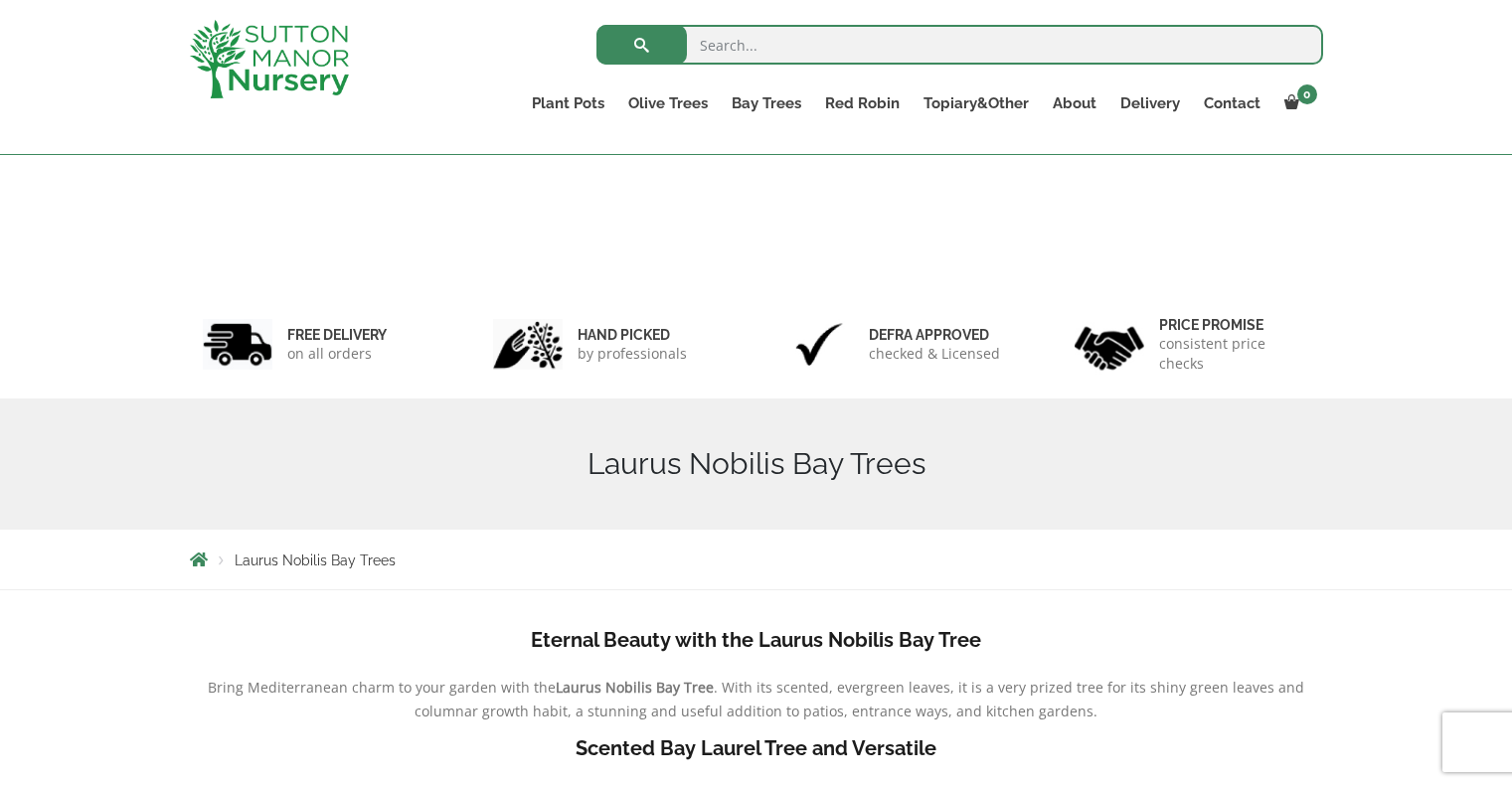 scroll, scrollTop: 795, scrollLeft: 0, axis: vertical 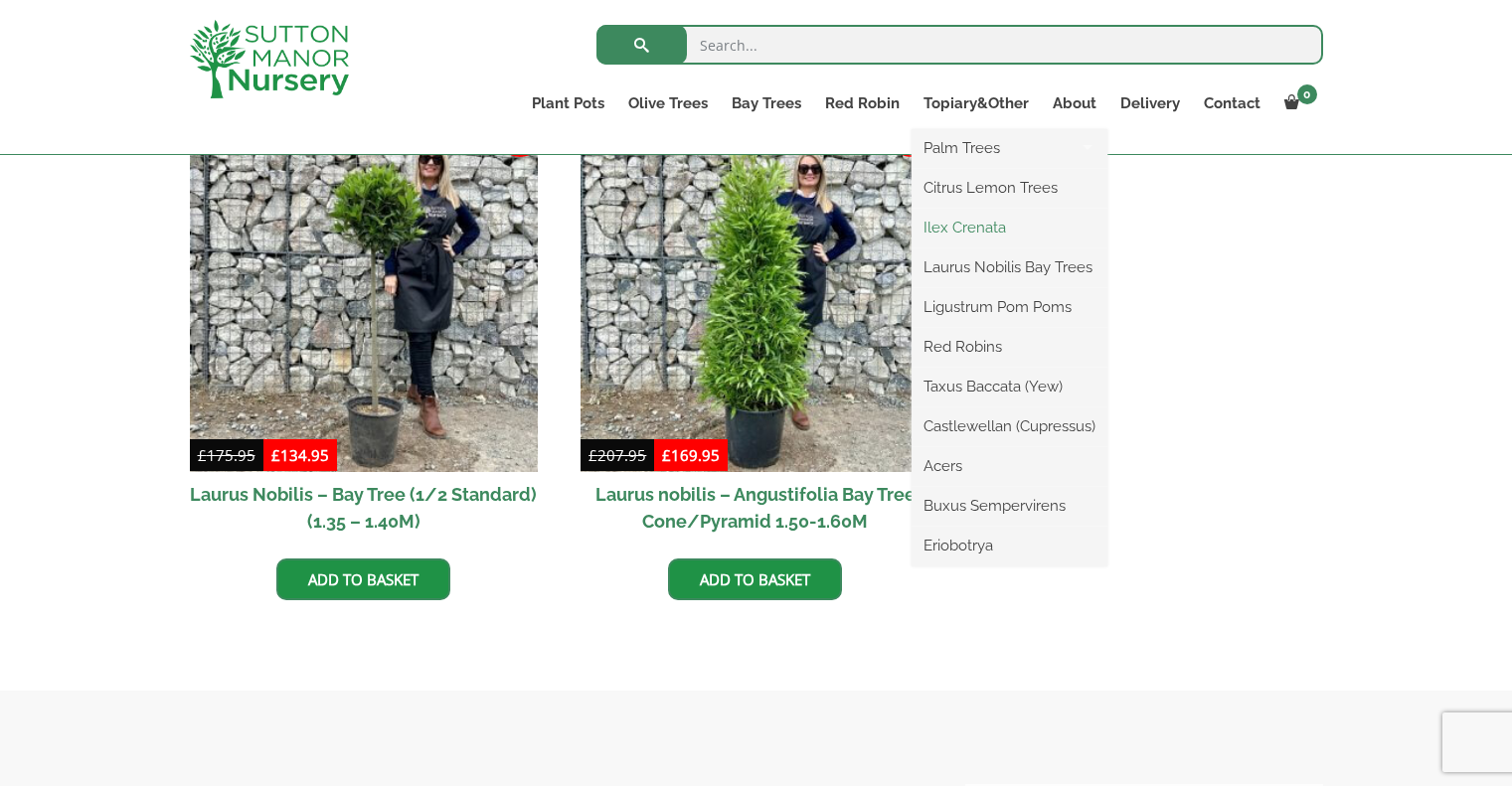 click on "Ilex Crenata" at bounding box center [1009, 228] 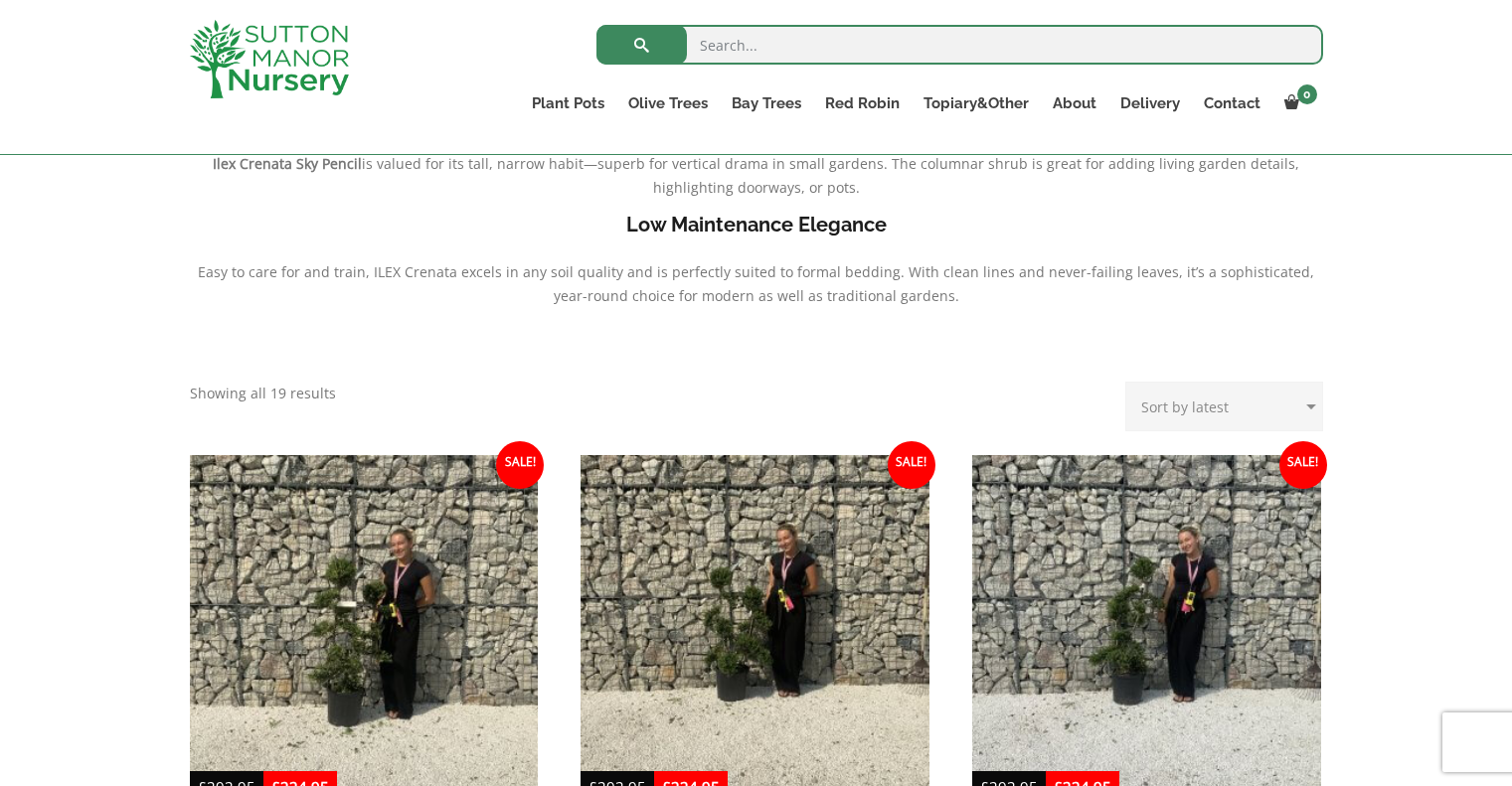 scroll, scrollTop: 596, scrollLeft: 0, axis: vertical 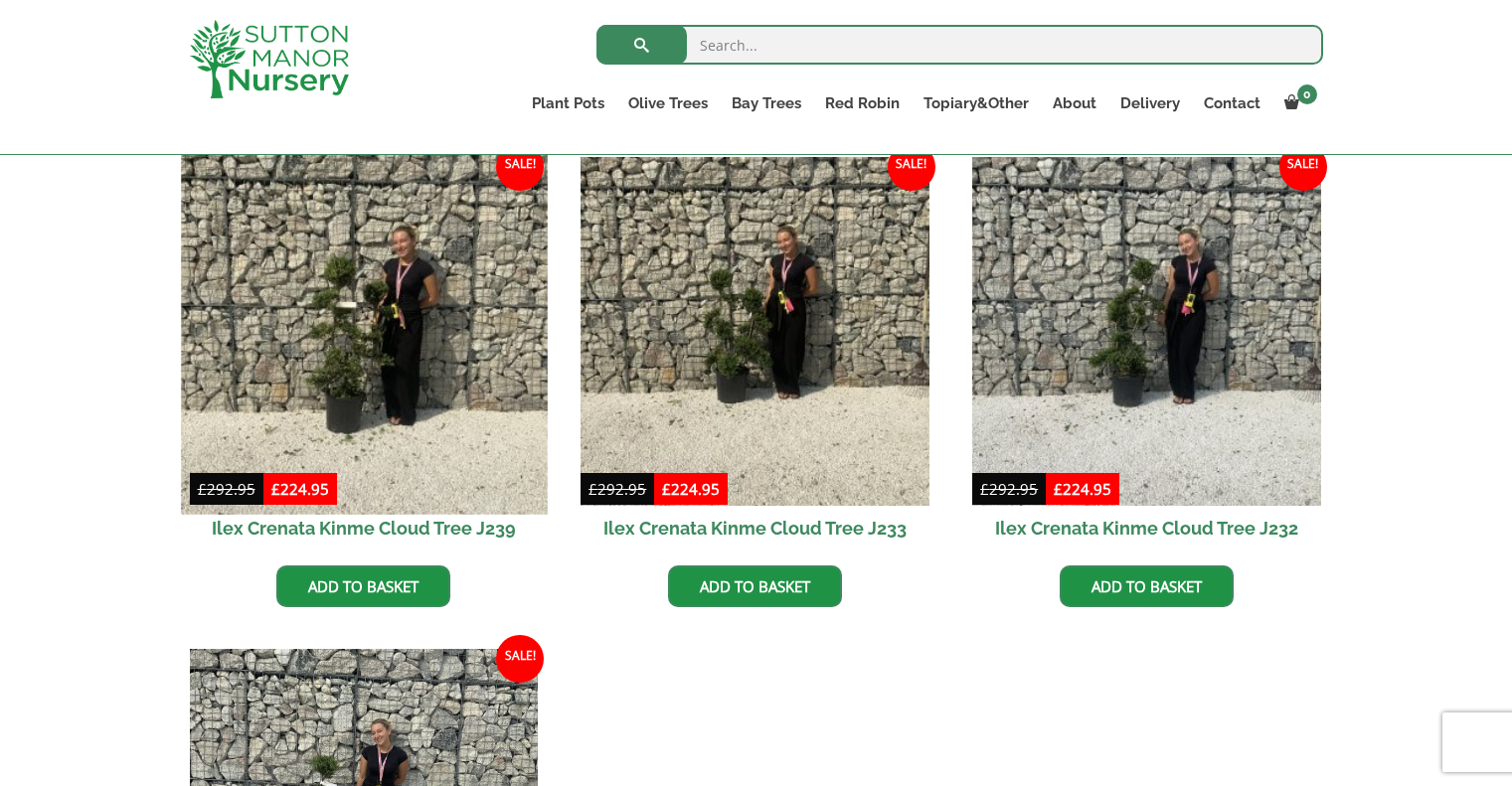 click at bounding box center (364, 331) 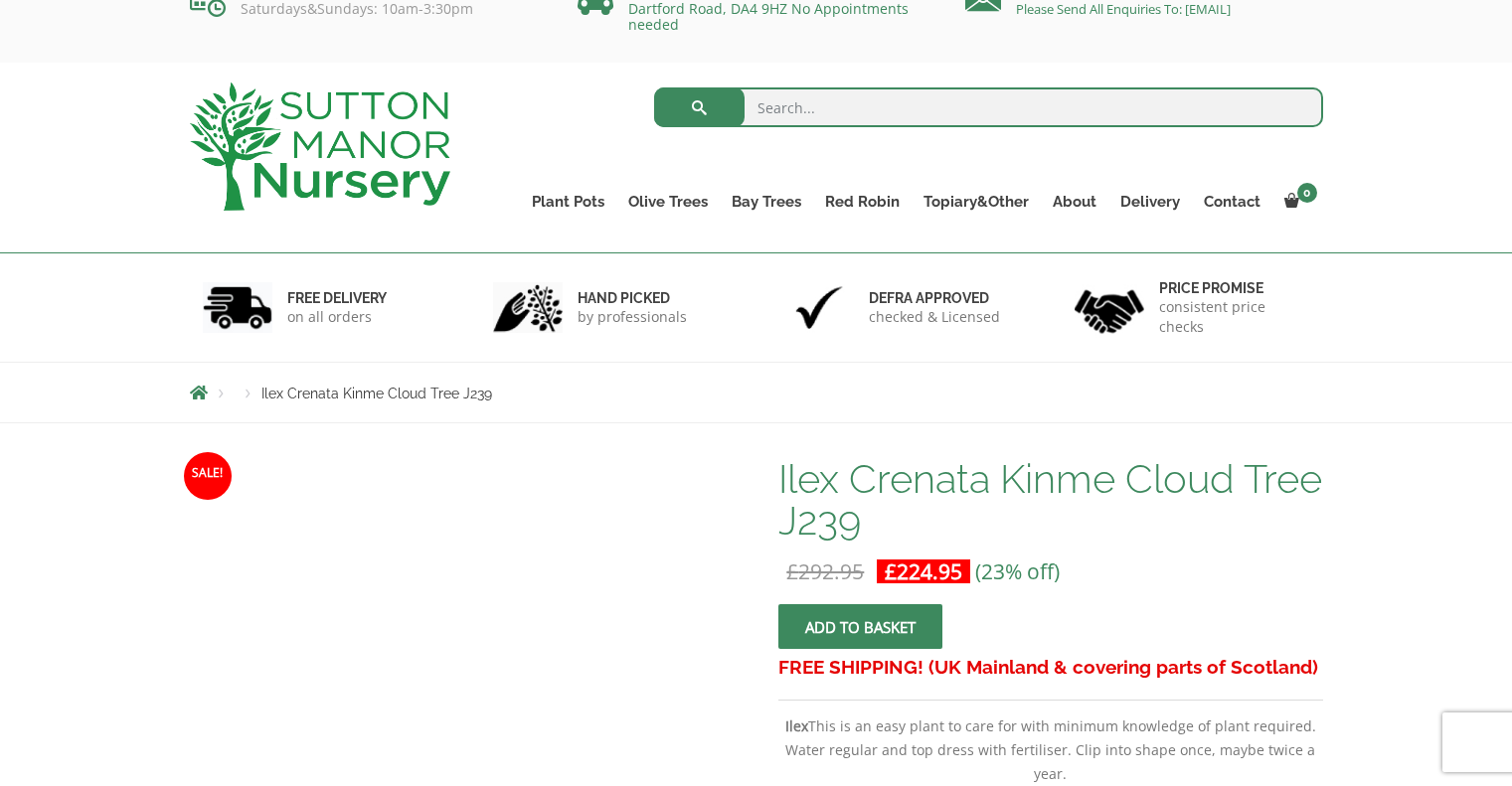 scroll, scrollTop: 99, scrollLeft: 0, axis: vertical 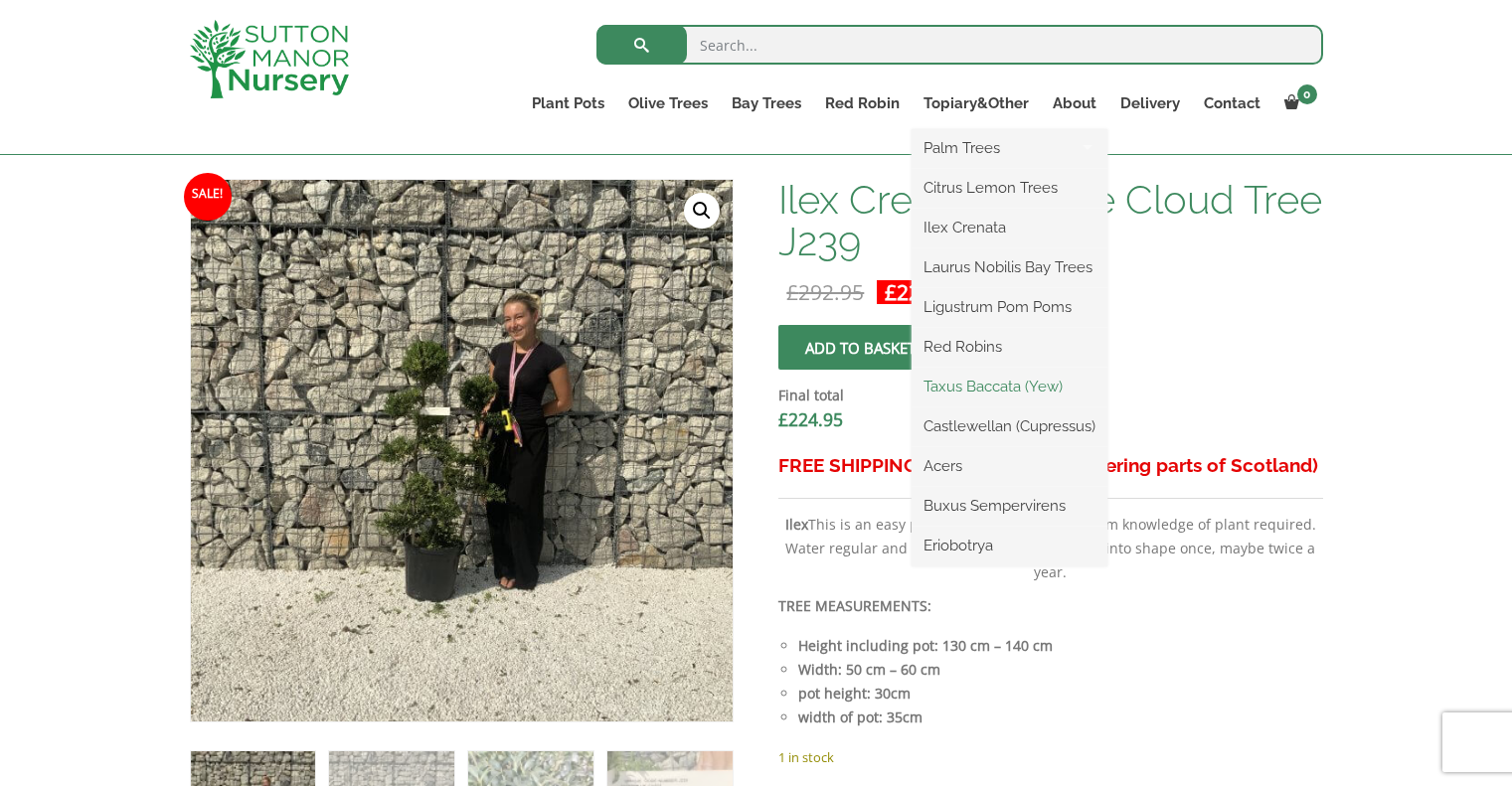 click on "Taxus Baccata (Yew)" at bounding box center (1009, 387) 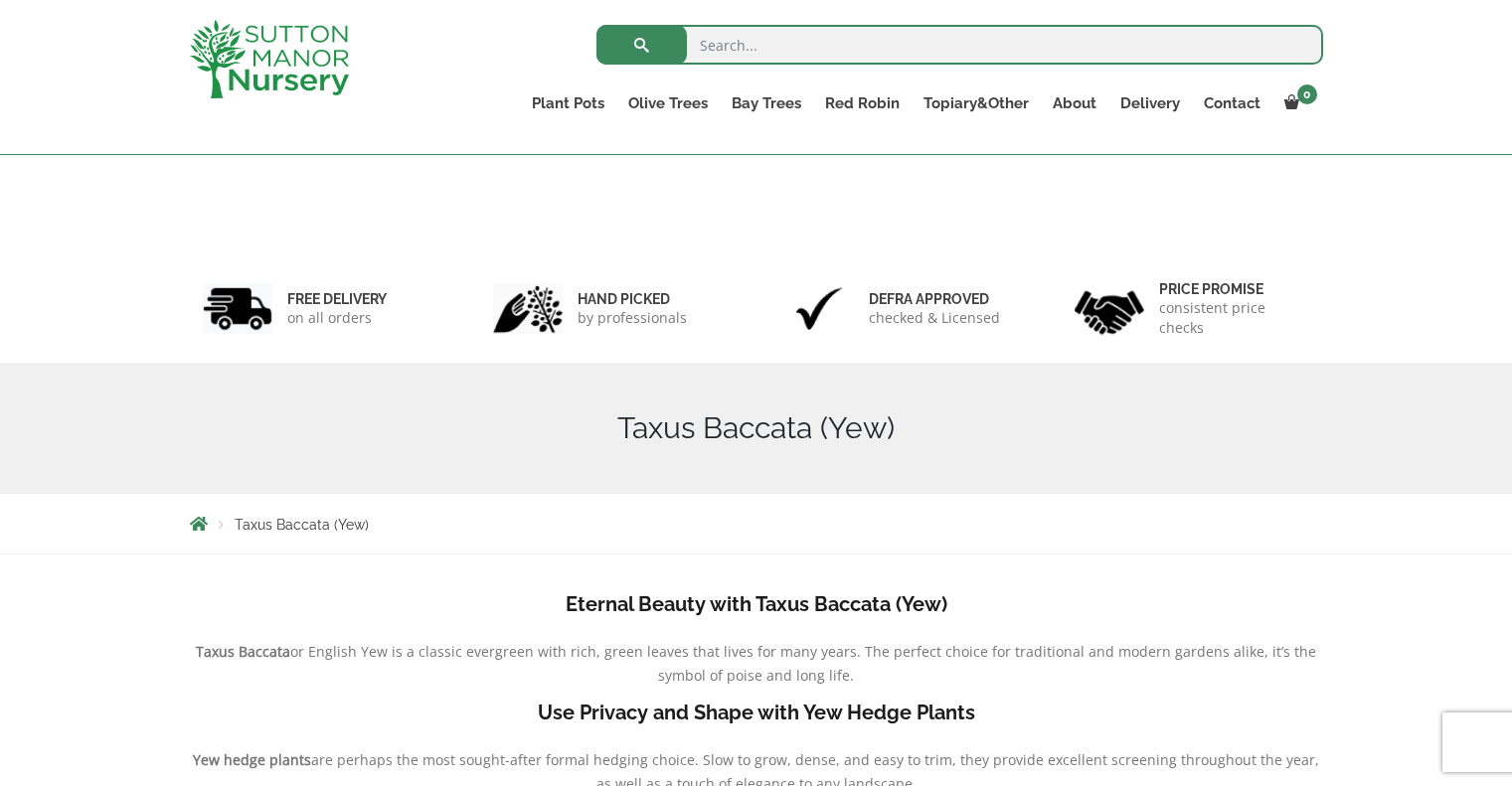 scroll, scrollTop: 958, scrollLeft: 0, axis: vertical 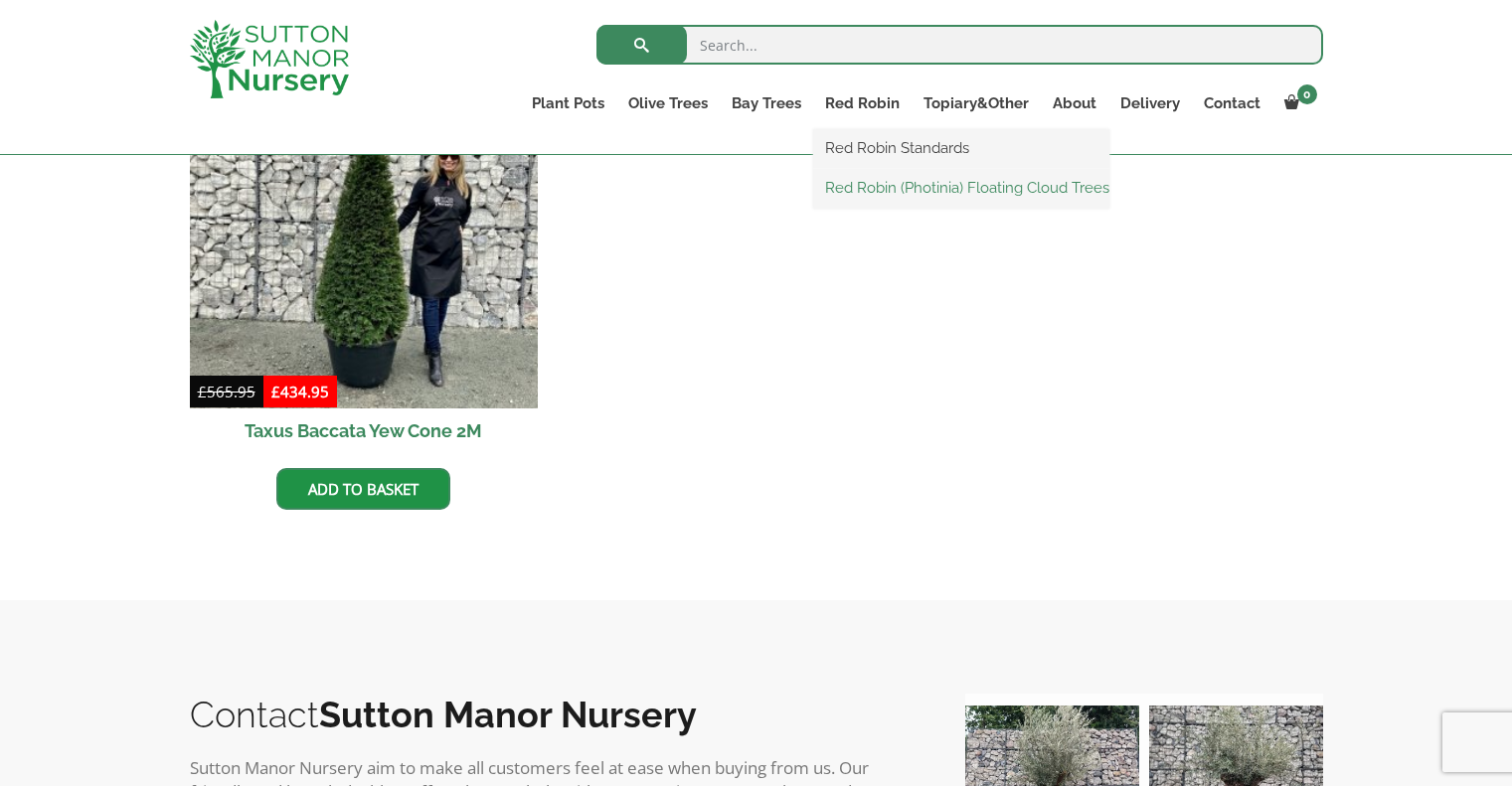 click on "Red Robin (Photinia) Floating Cloud Trees" at bounding box center [961, 188] 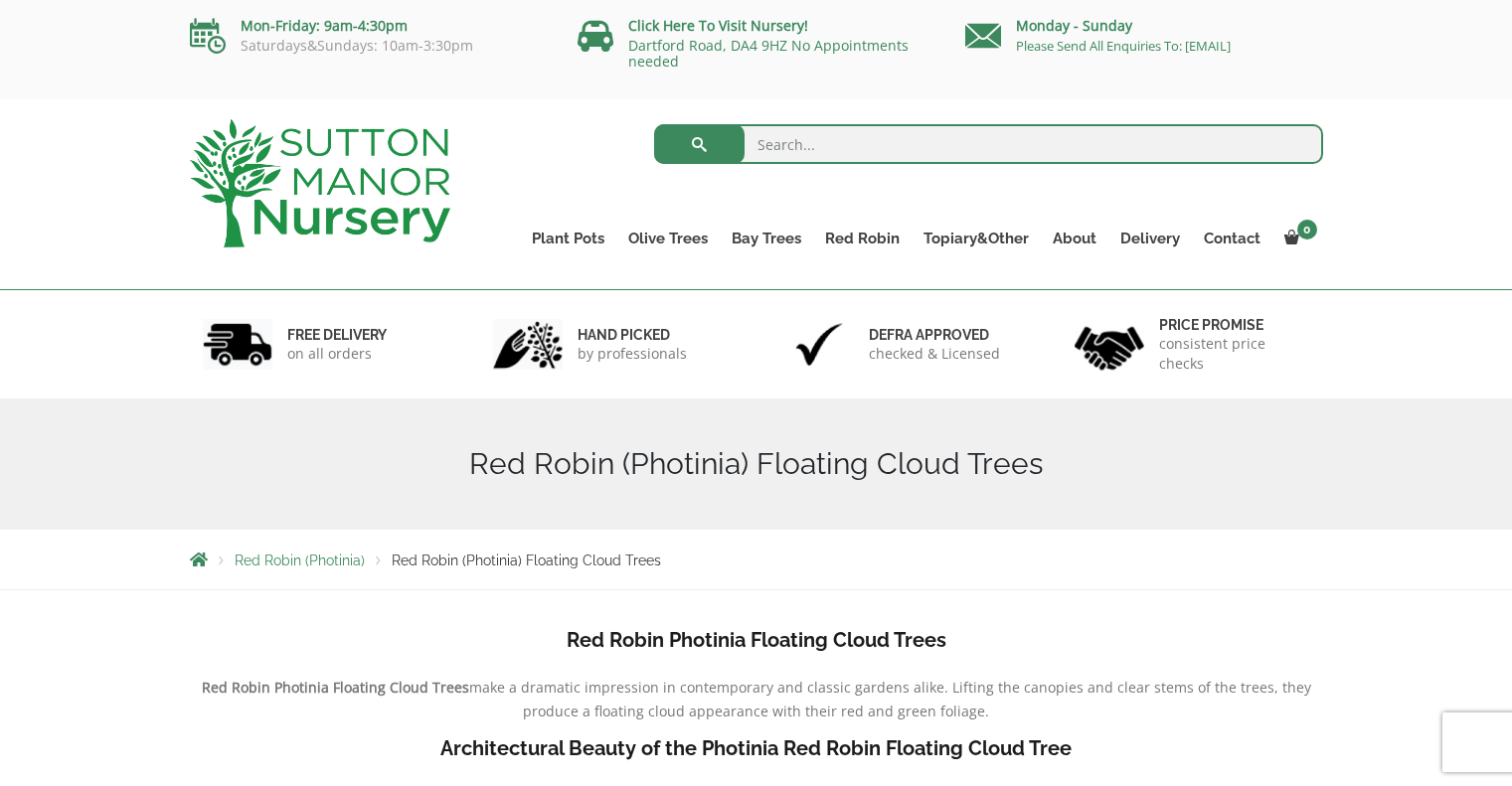 scroll, scrollTop: 0, scrollLeft: 0, axis: both 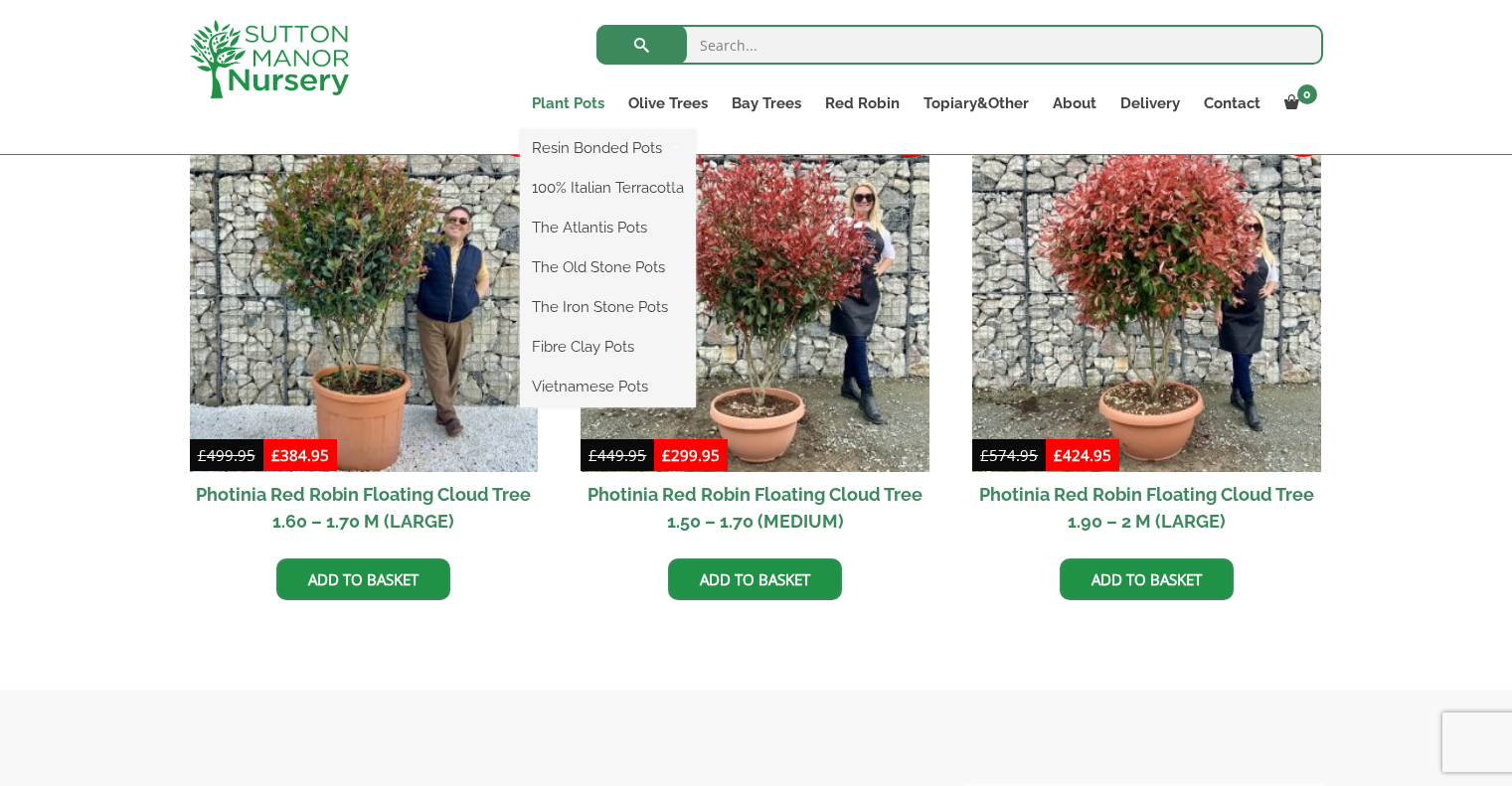 click on "Plant Pots" at bounding box center (568, 103) 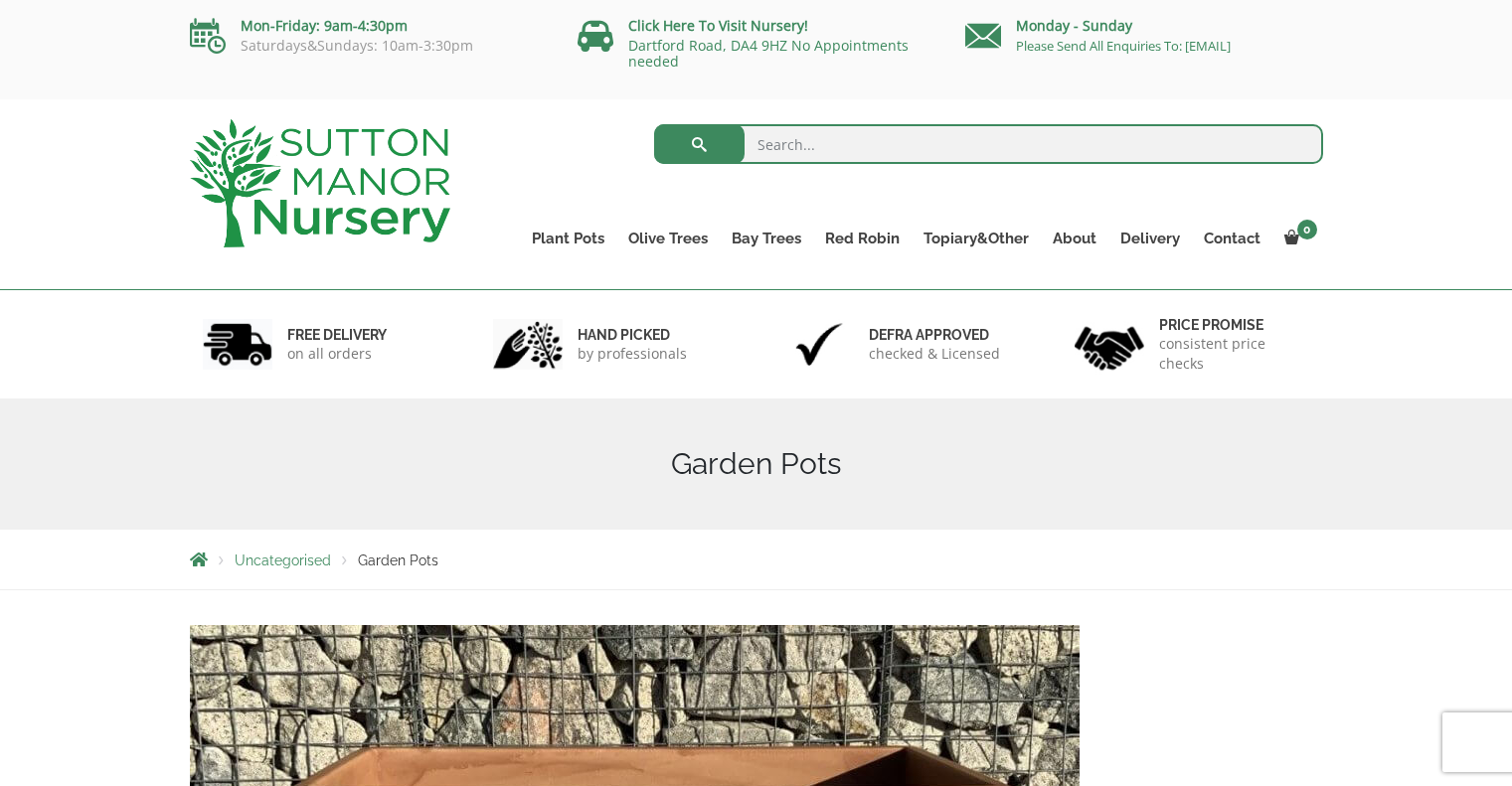 scroll, scrollTop: 0, scrollLeft: 0, axis: both 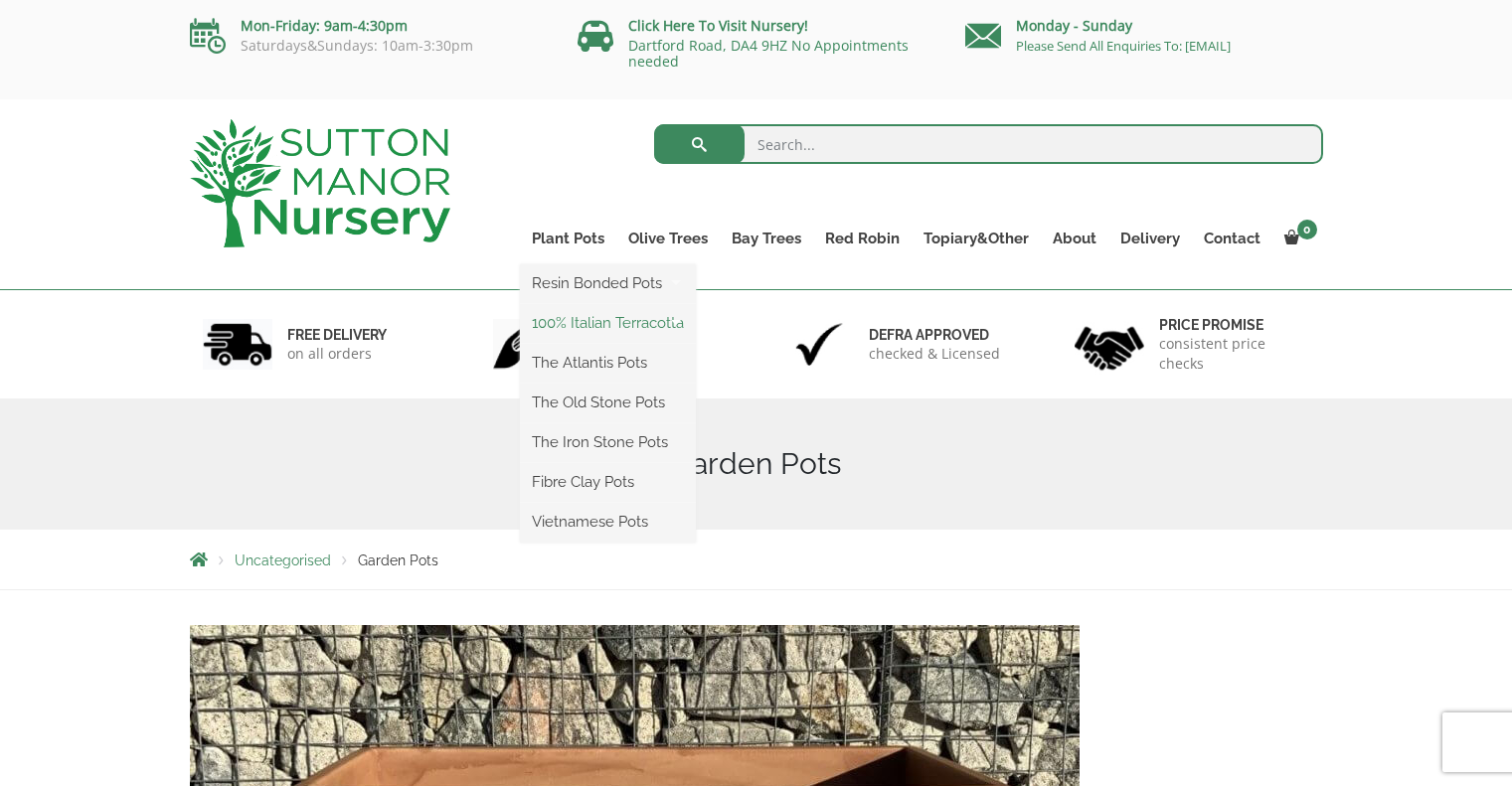 click on "100% Italian Terracotta" at bounding box center (607, 323) 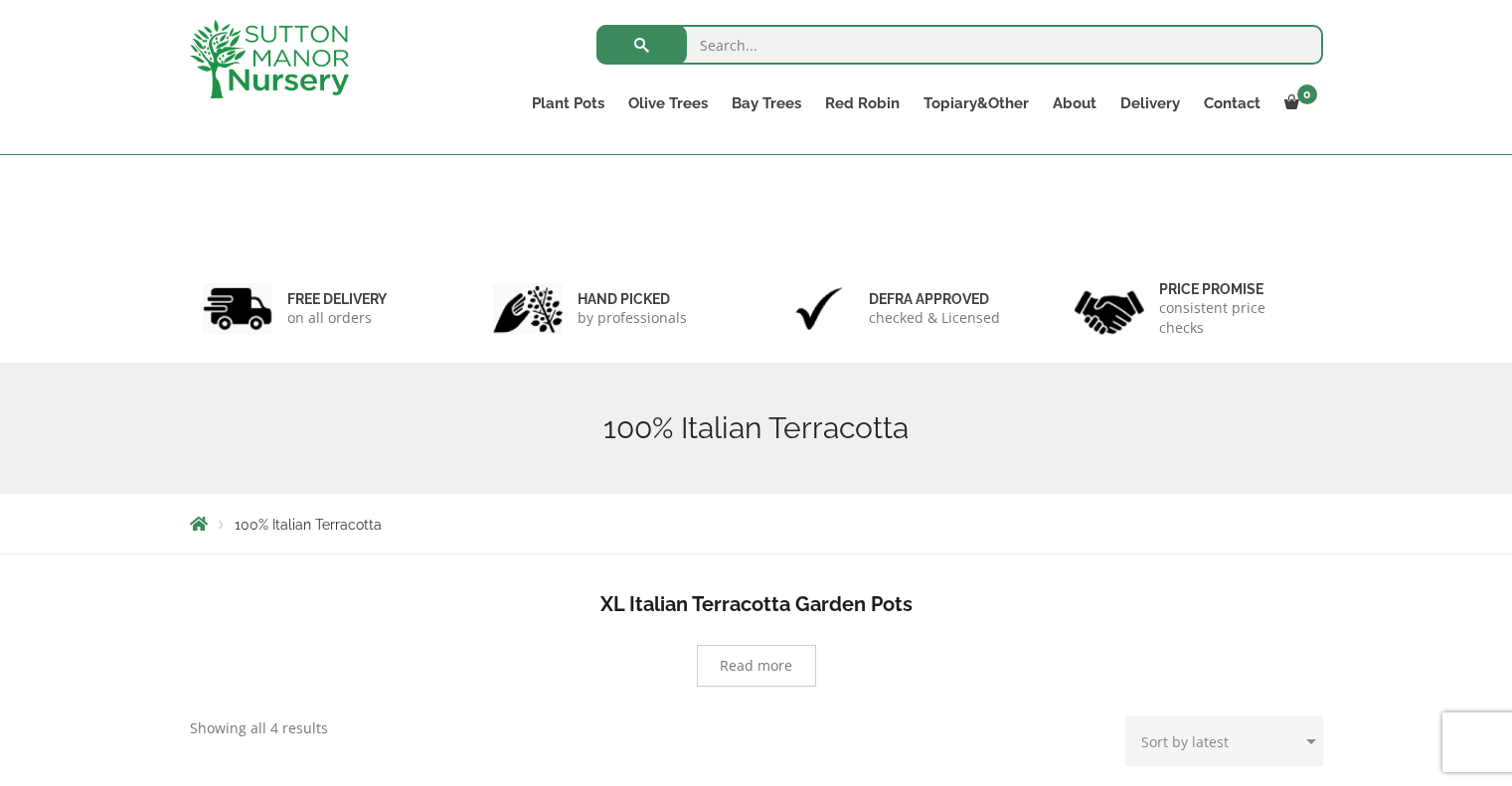 scroll, scrollTop: 660, scrollLeft: 0, axis: vertical 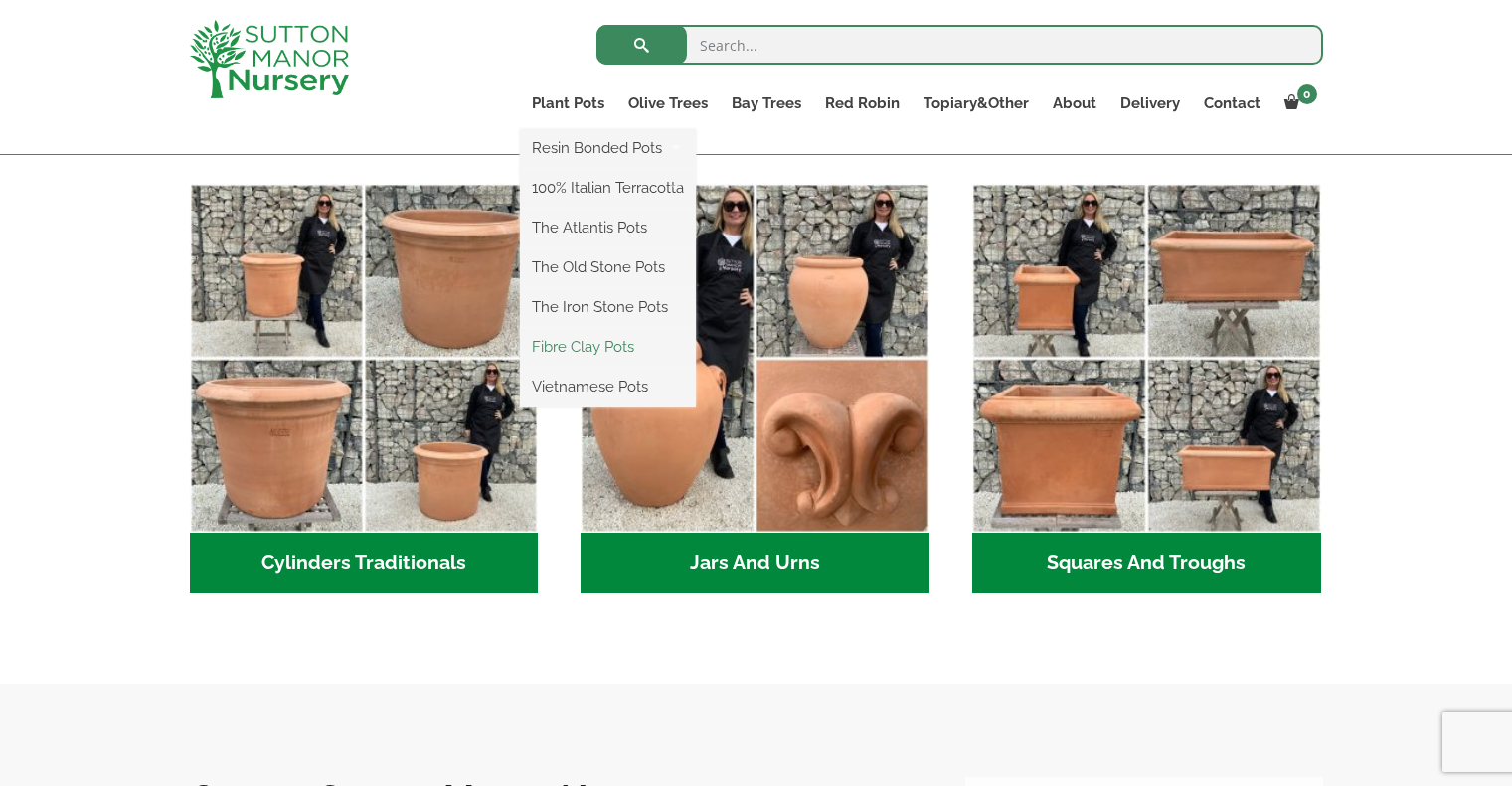 click on "Fibre Clay Pots" at bounding box center (607, 347) 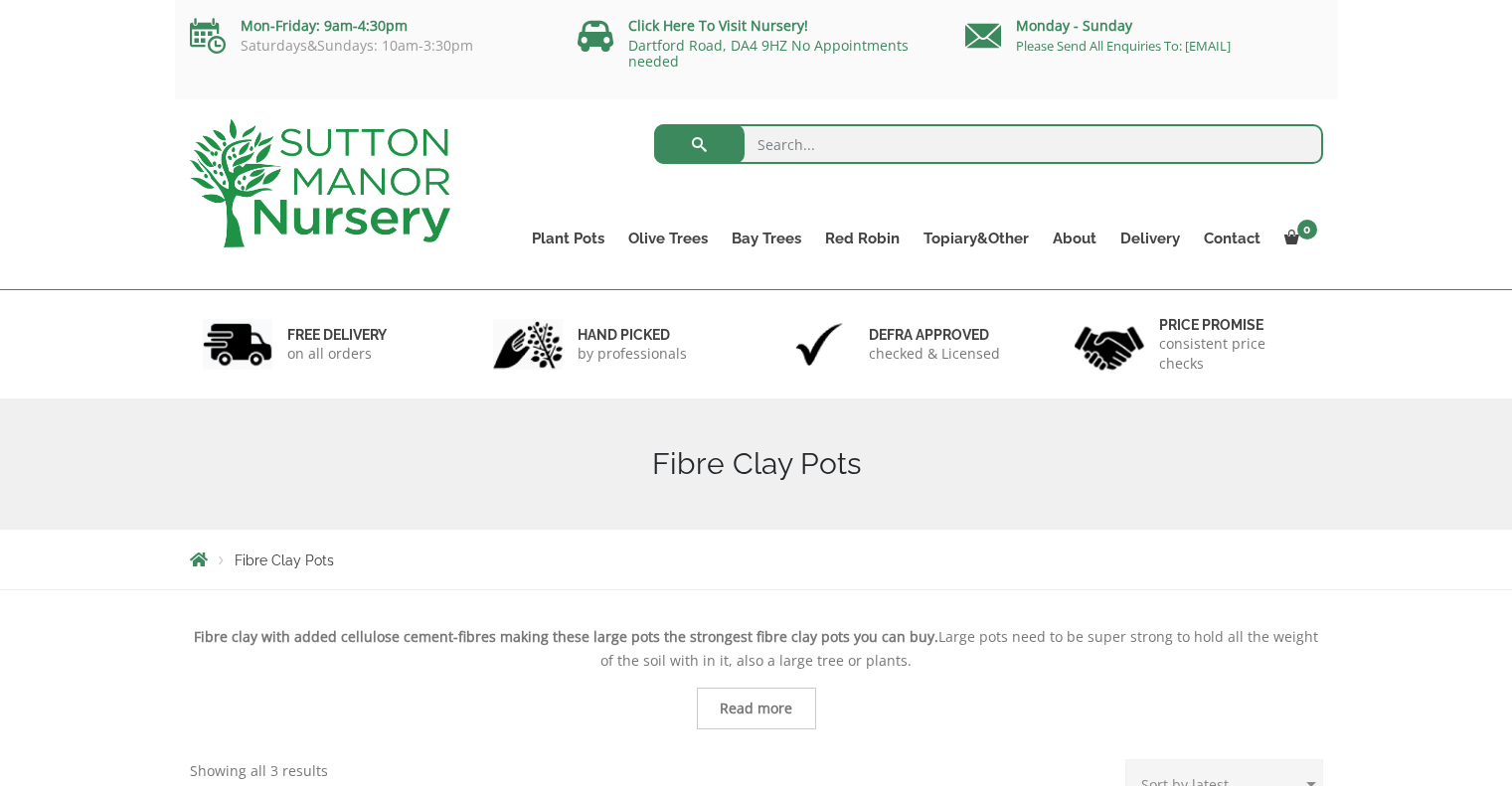 scroll, scrollTop: 596, scrollLeft: 0, axis: vertical 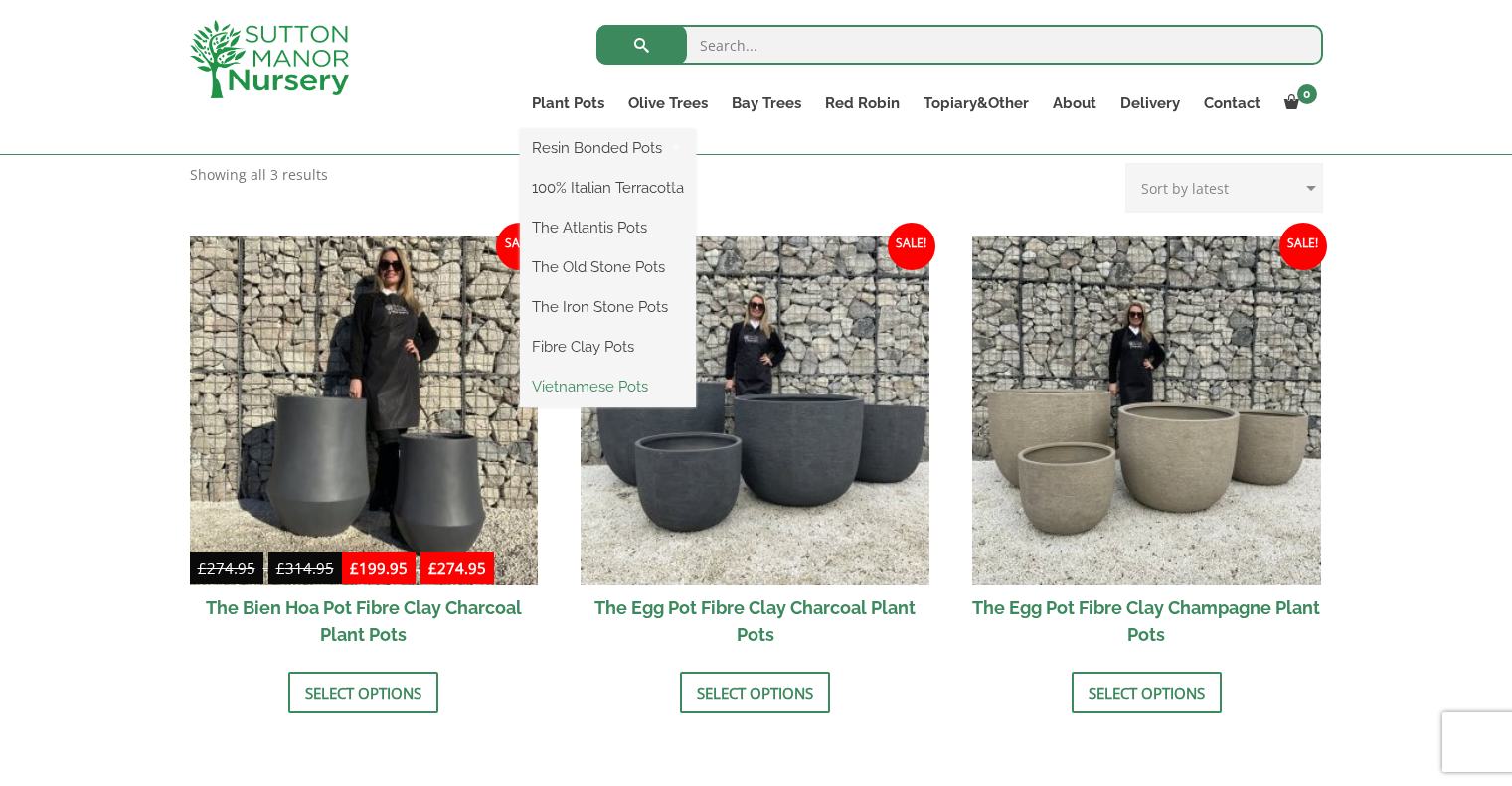 click on "Vietnamese Pots" at bounding box center [607, 387] 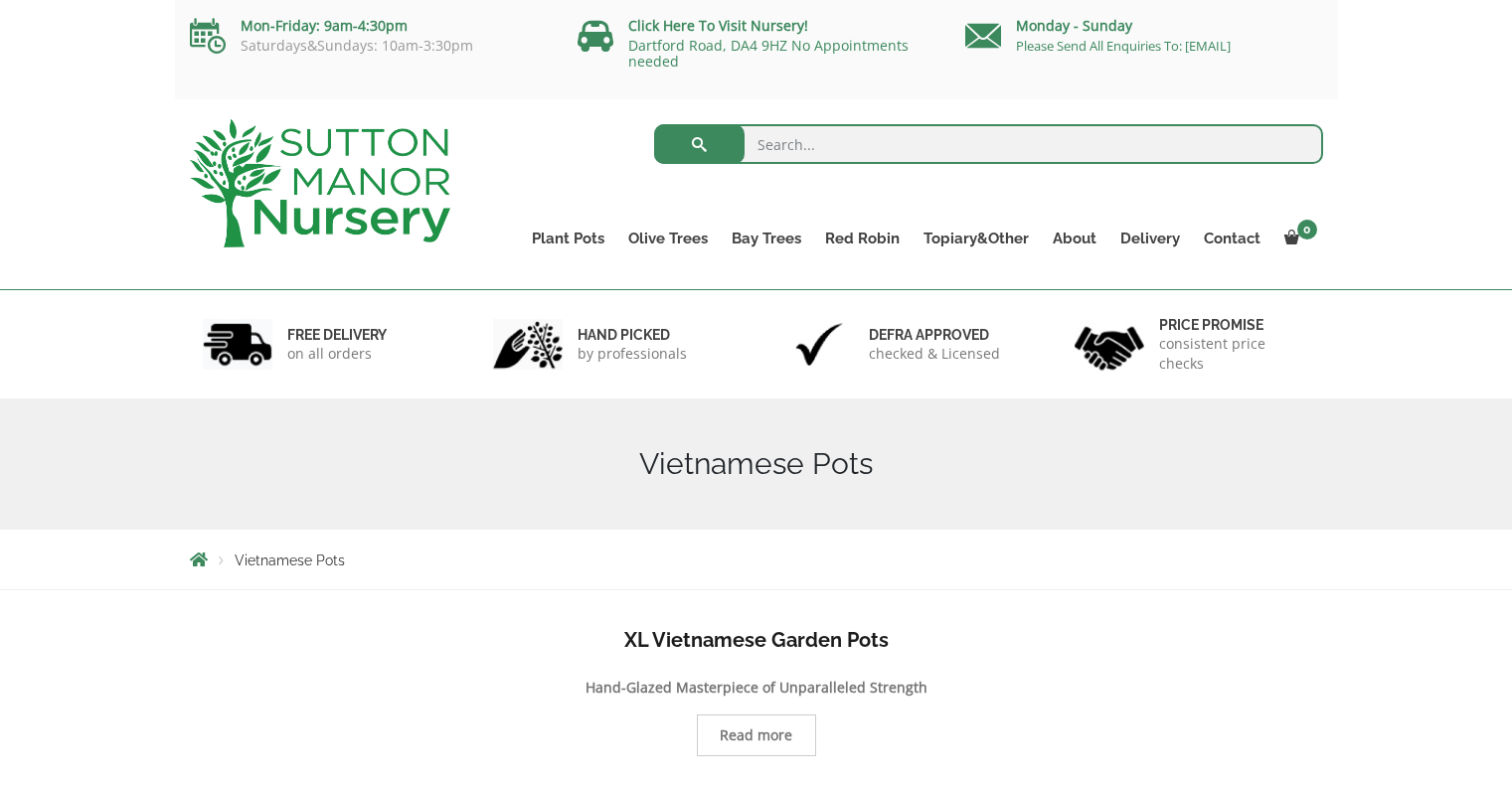 scroll, scrollTop: 0, scrollLeft: 0, axis: both 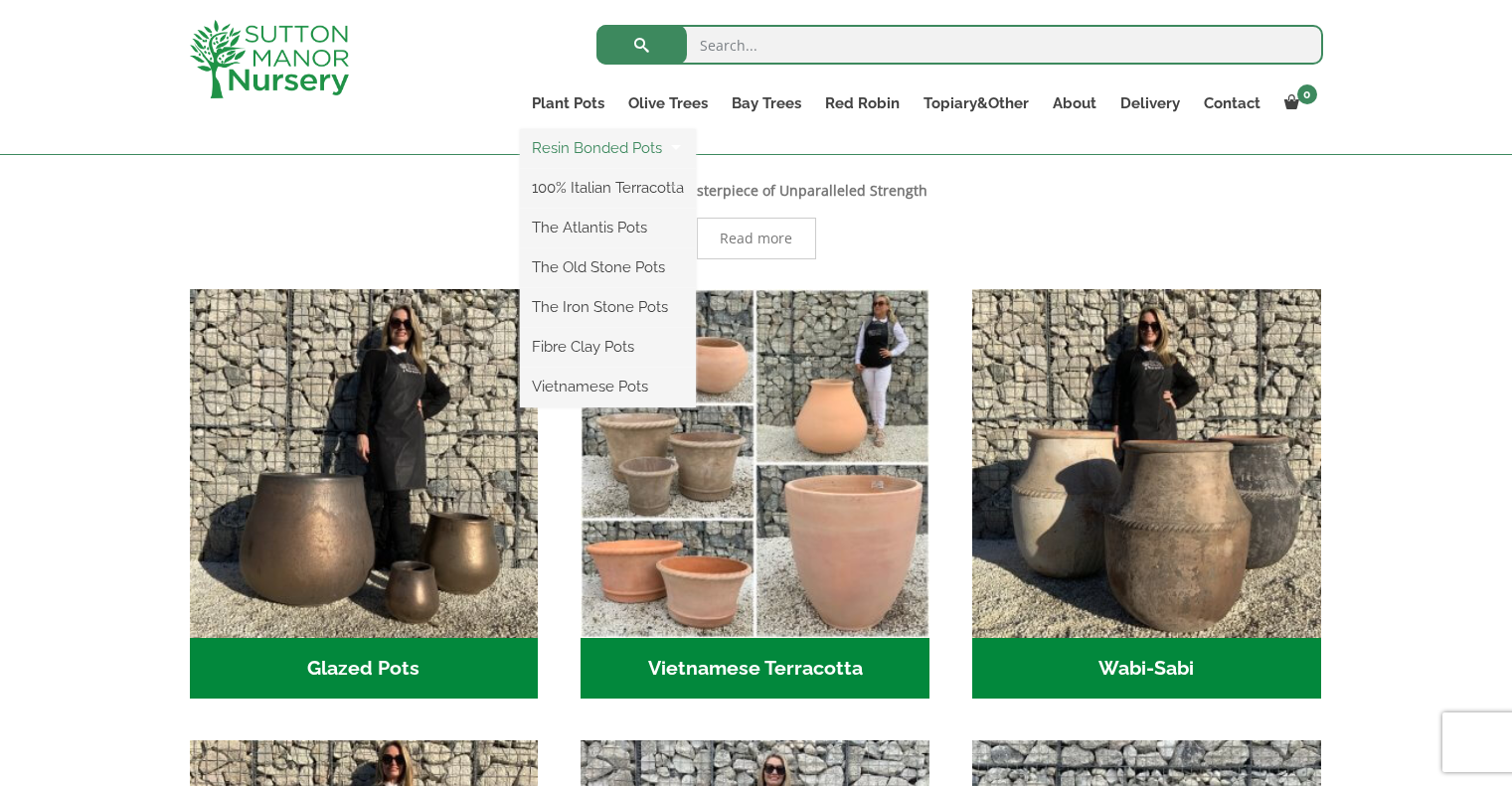 click on "Resin Bonded Pots" at bounding box center (607, 148) 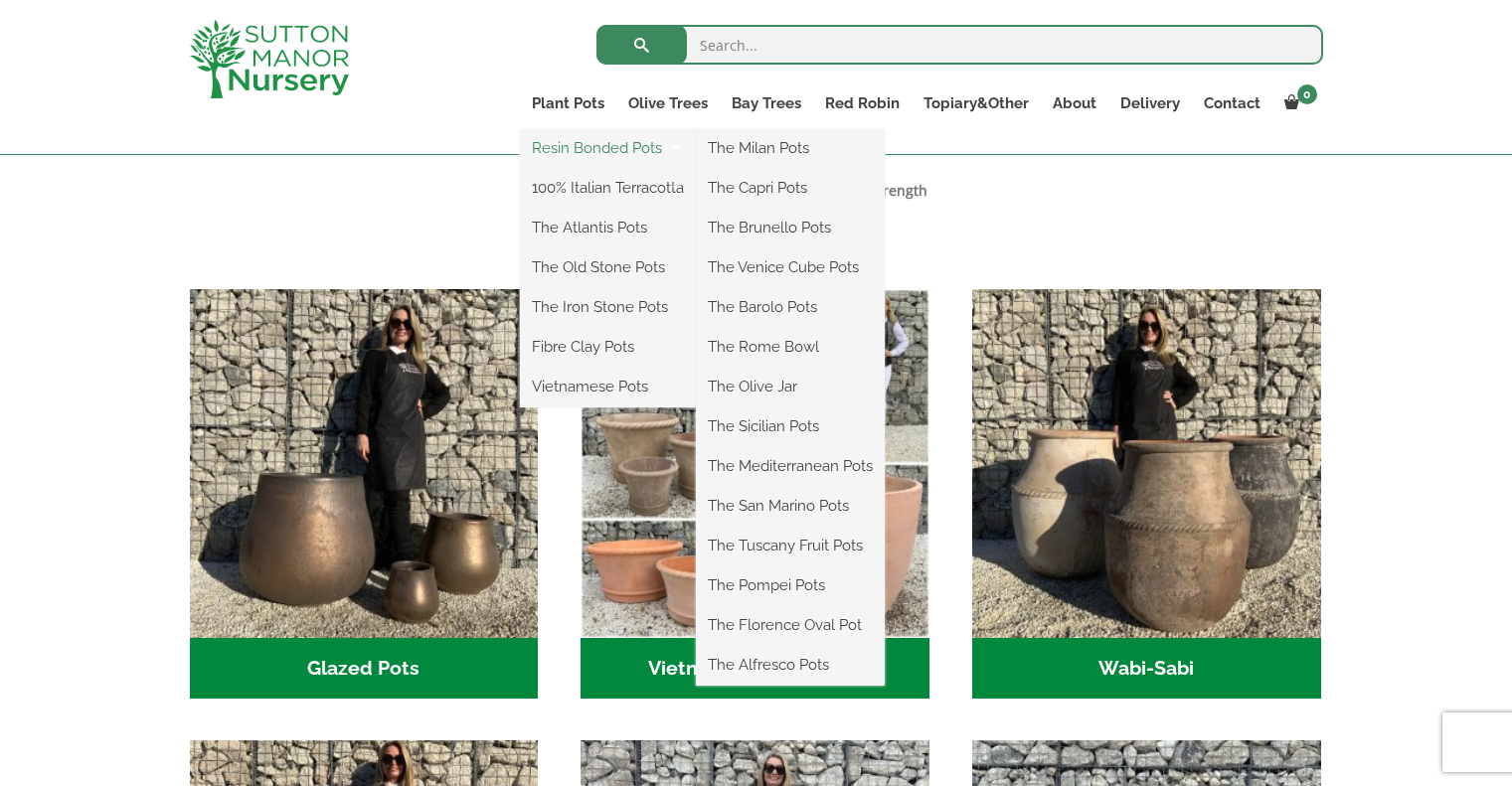click on "Resin Bonded Pots" at bounding box center (607, 148) 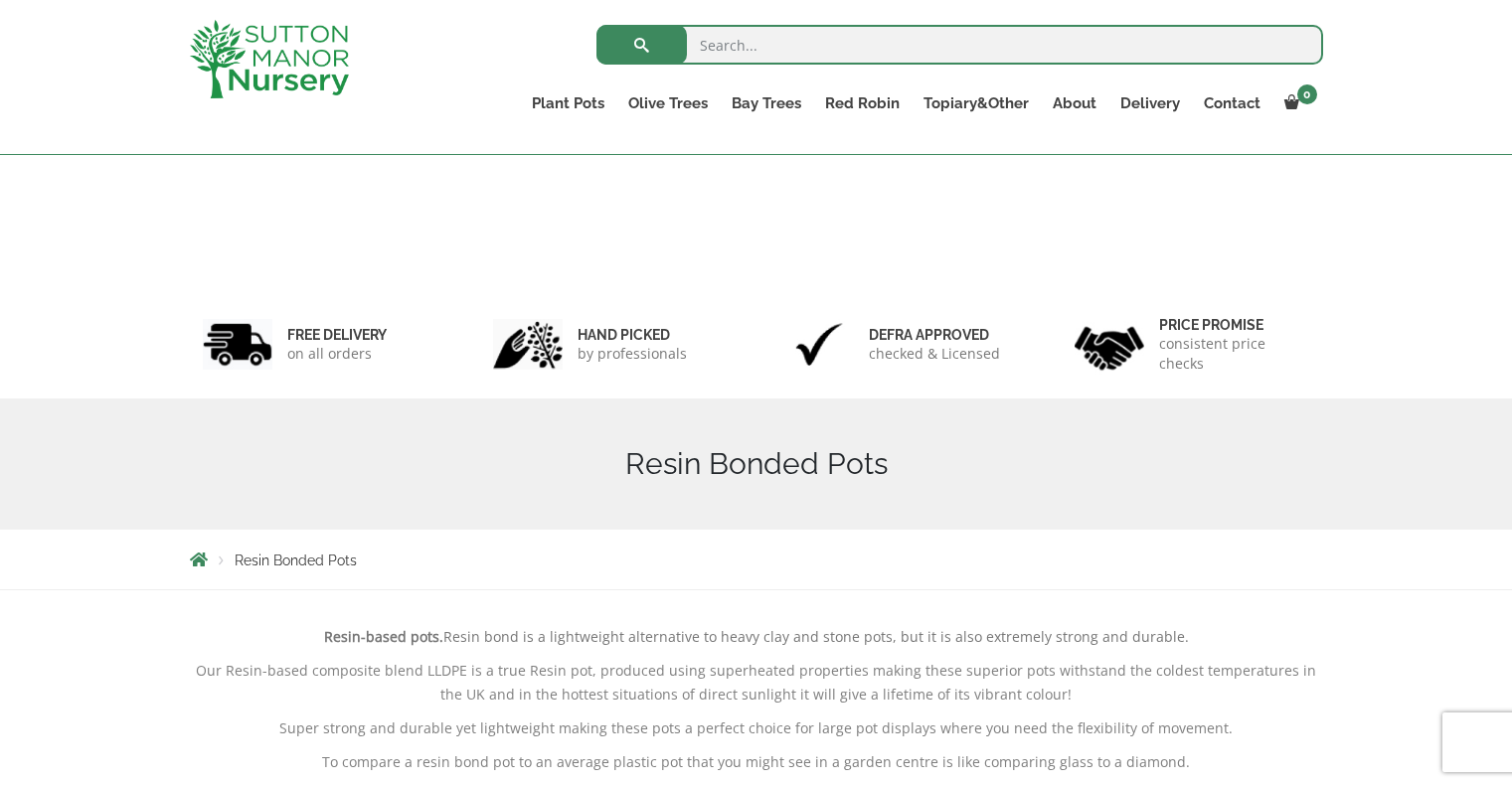 scroll, scrollTop: 397, scrollLeft: 0, axis: vertical 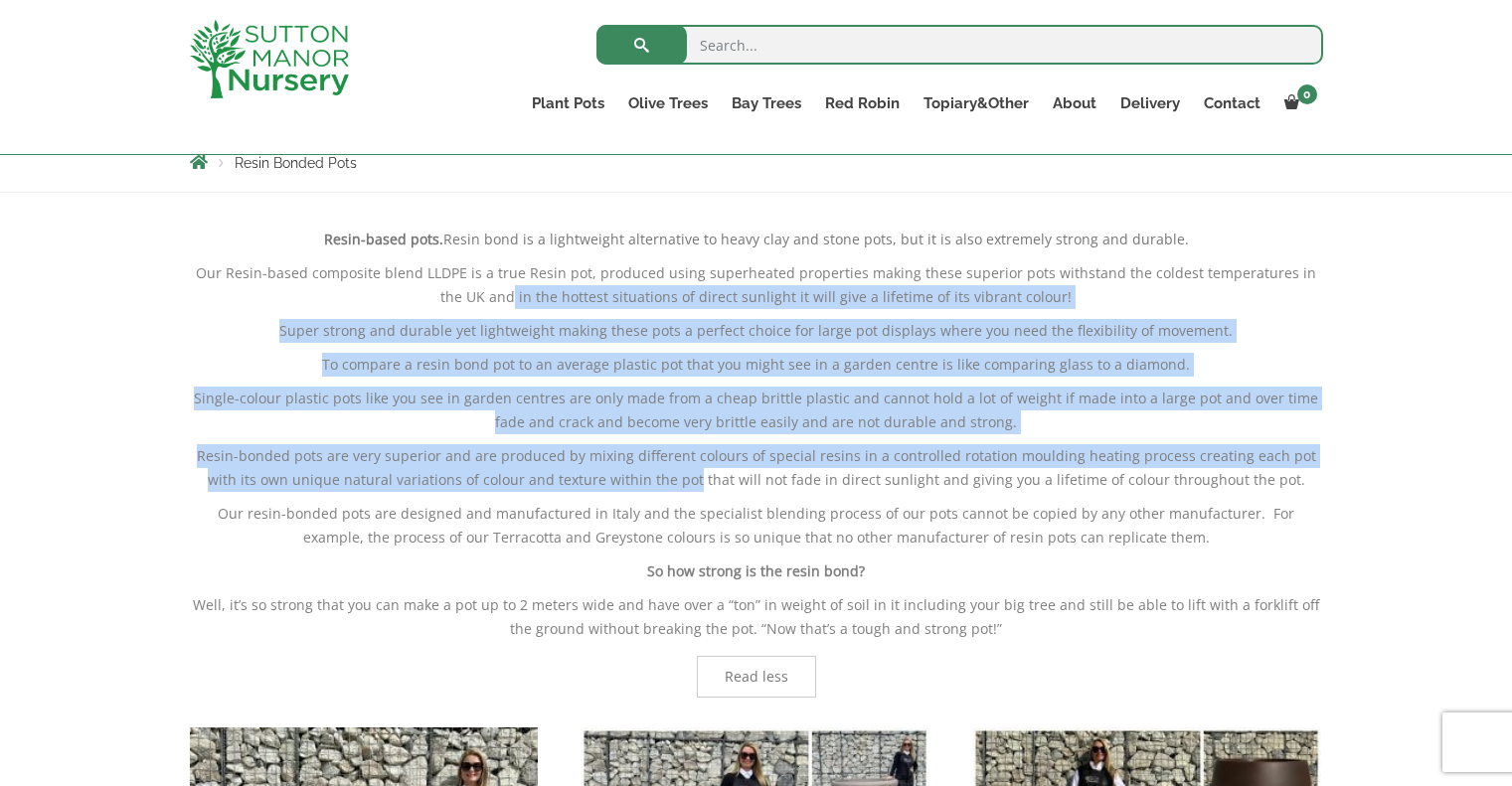 drag, startPoint x: 499, startPoint y: 308, endPoint x: 714, endPoint y: 513, distance: 297.06902 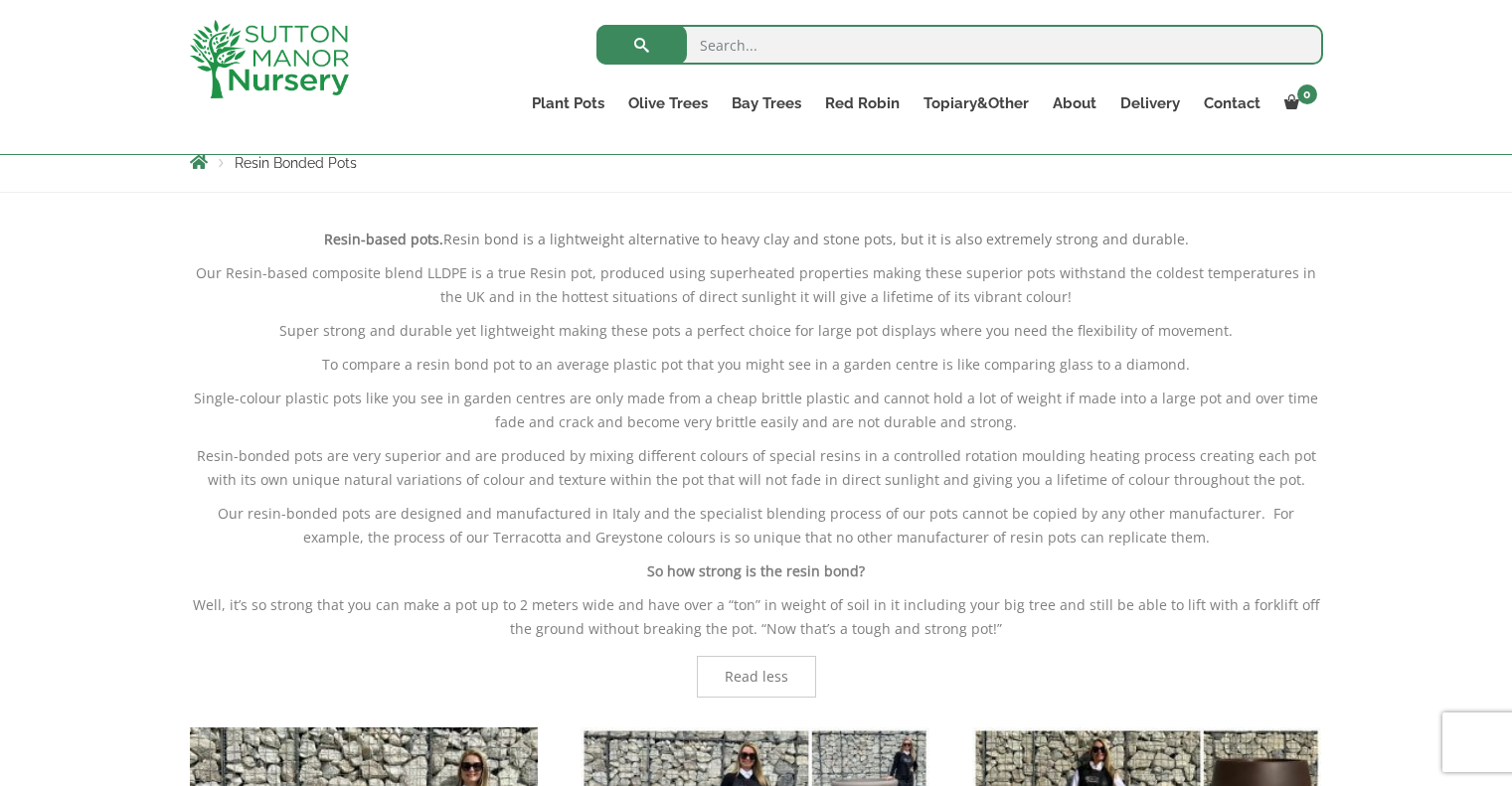 click on "Our resin-bonded pots are designed and manufactured in Italy and the specialist blending process of our pots cannot be copied by any other manufacturer.  For example, the process of our Terracotta and Greystone colours is so unique that no other manufacturer of resin pots can replicate them." at bounding box center [756, 526] 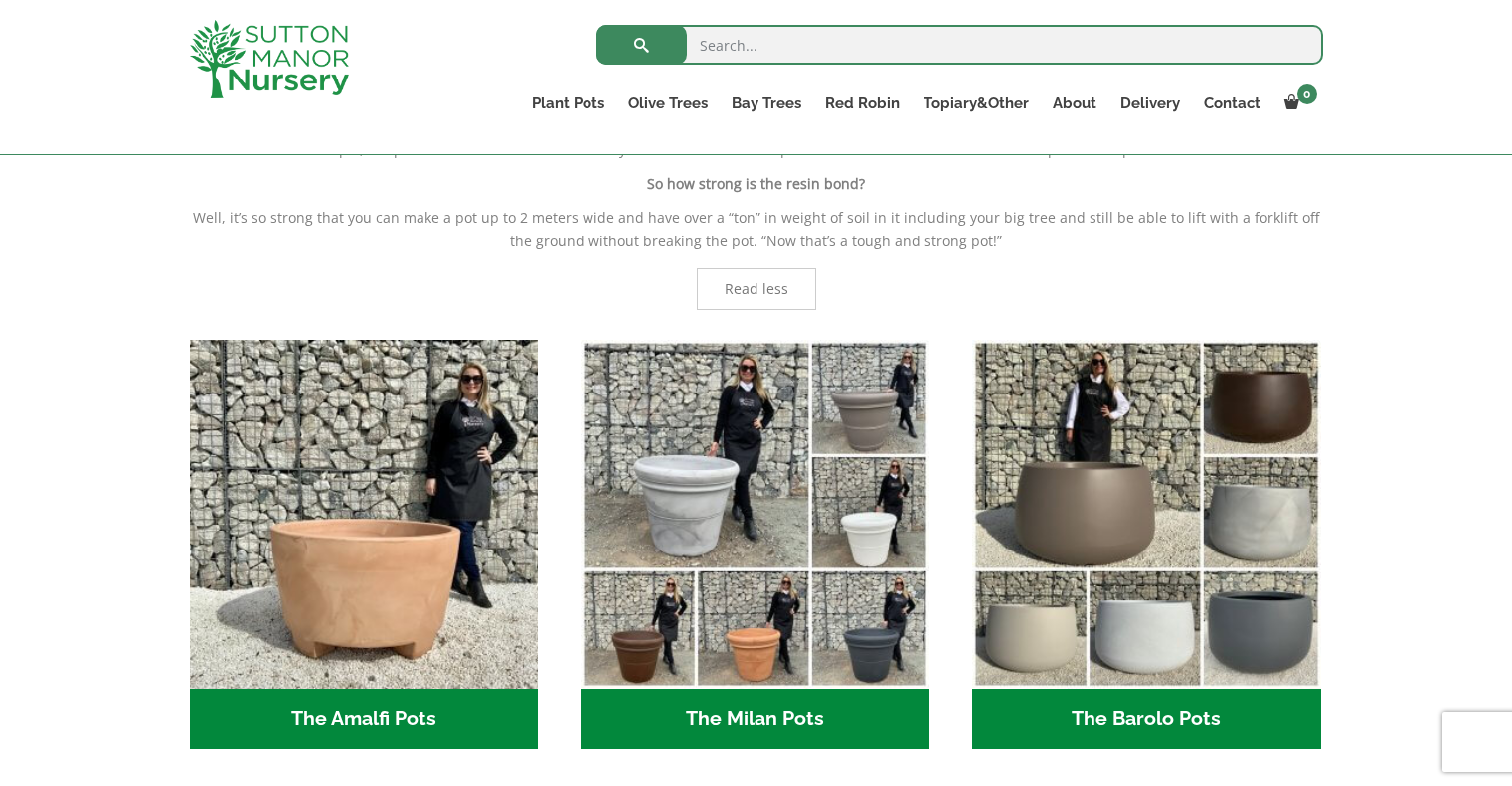 scroll, scrollTop: 759, scrollLeft: 0, axis: vertical 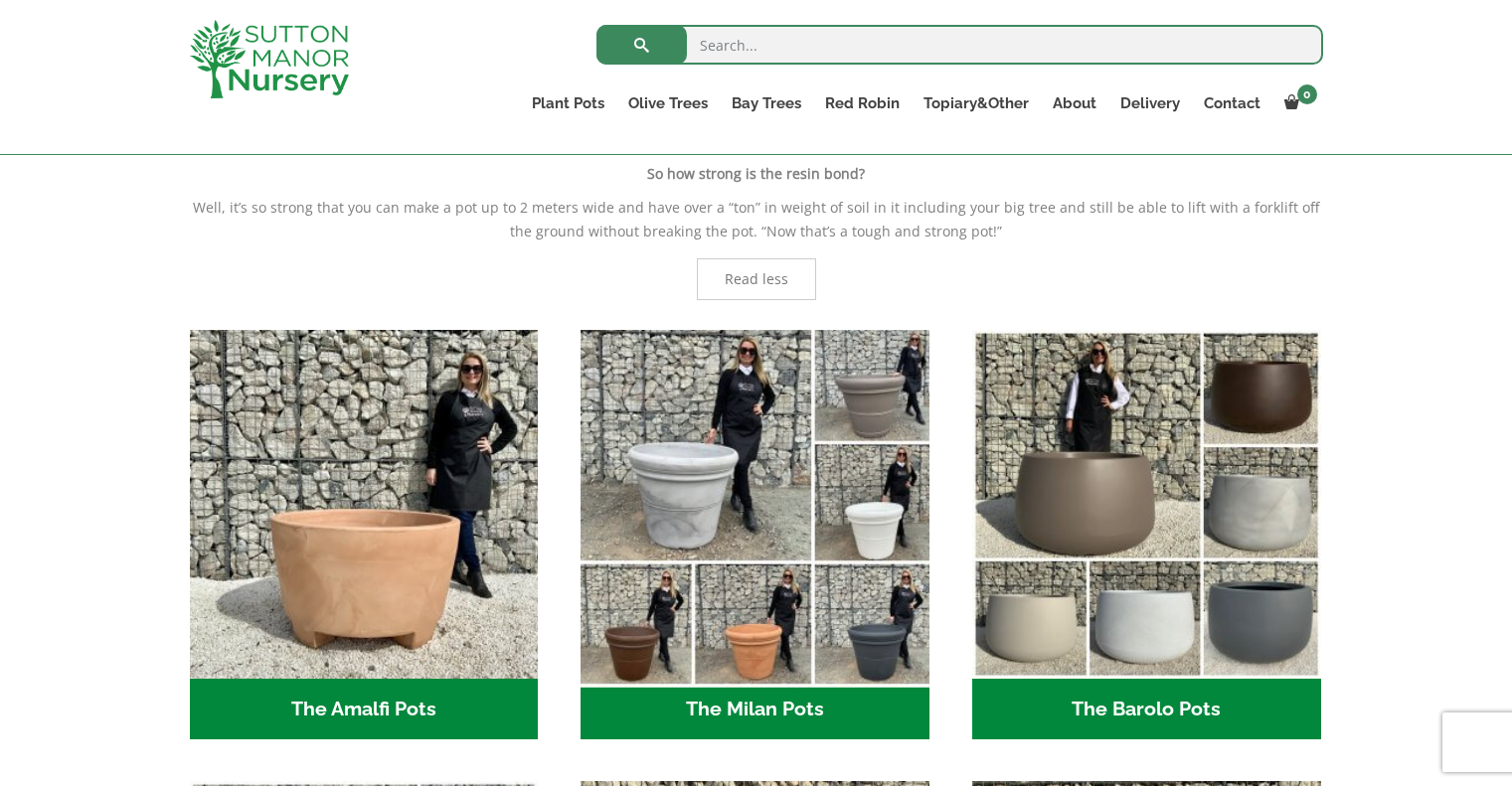 click at bounding box center (756, 504) 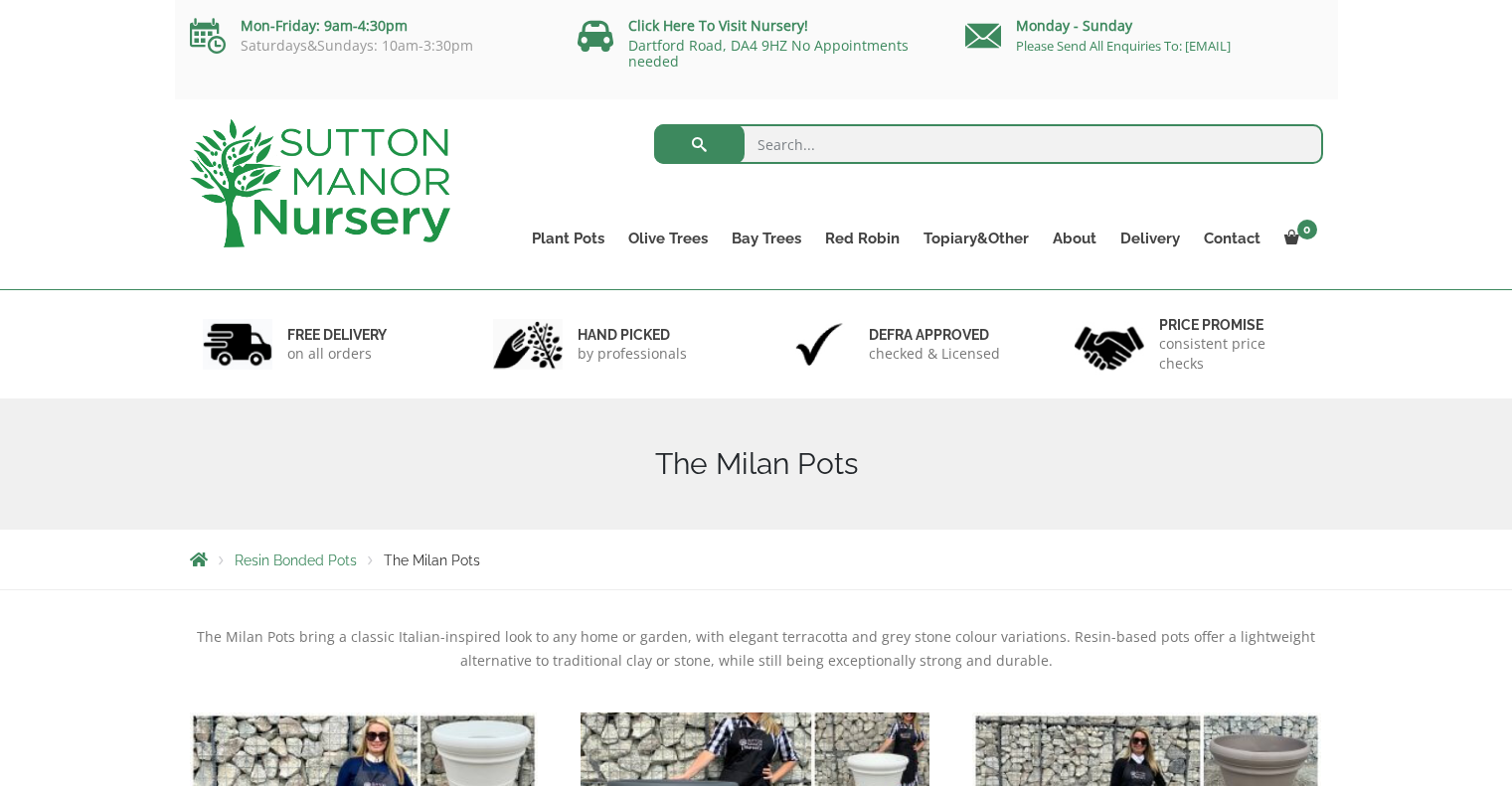 scroll, scrollTop: 482, scrollLeft: 0, axis: vertical 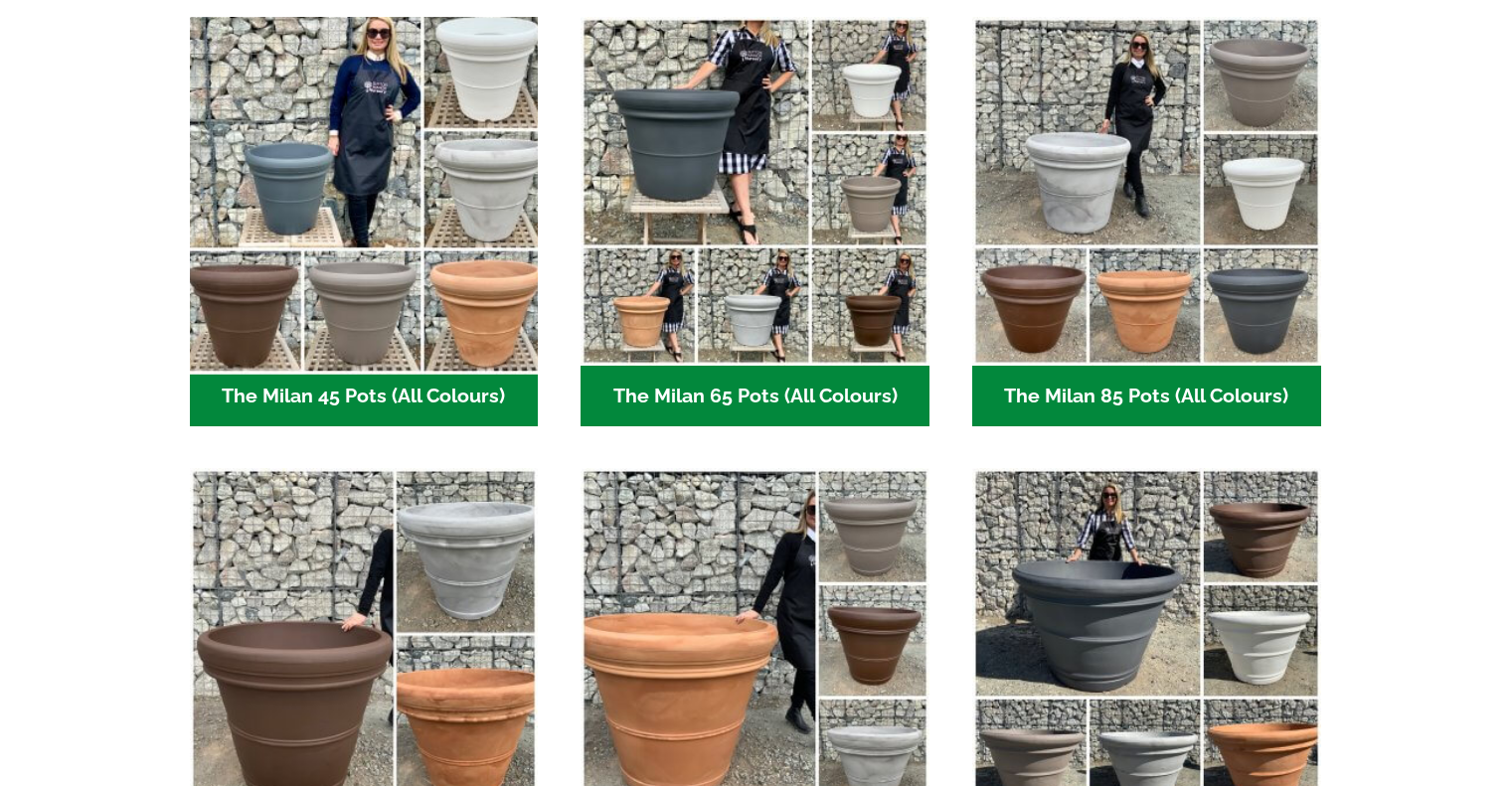 click at bounding box center (364, 191) 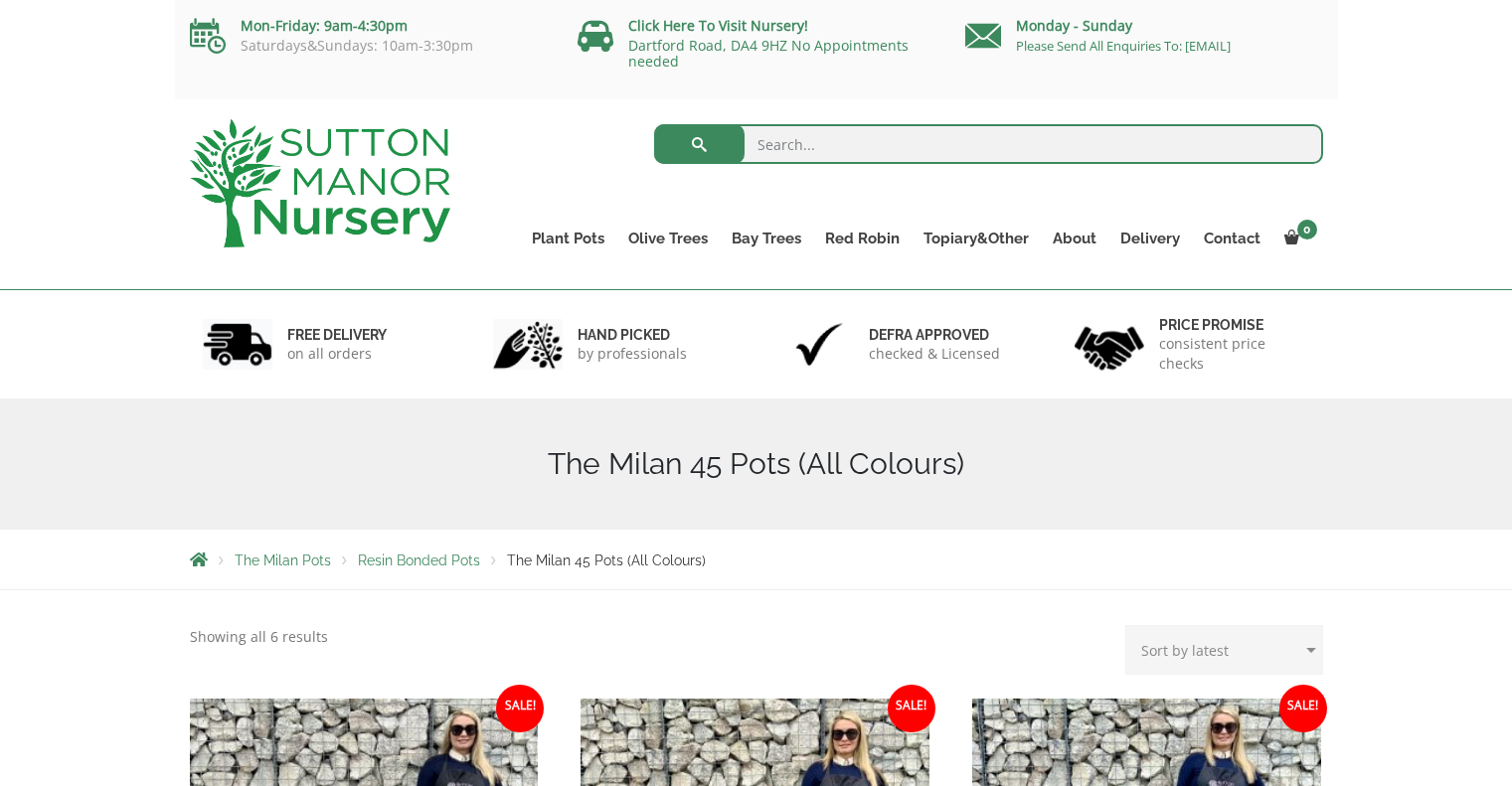 scroll, scrollTop: 497, scrollLeft: 0, axis: vertical 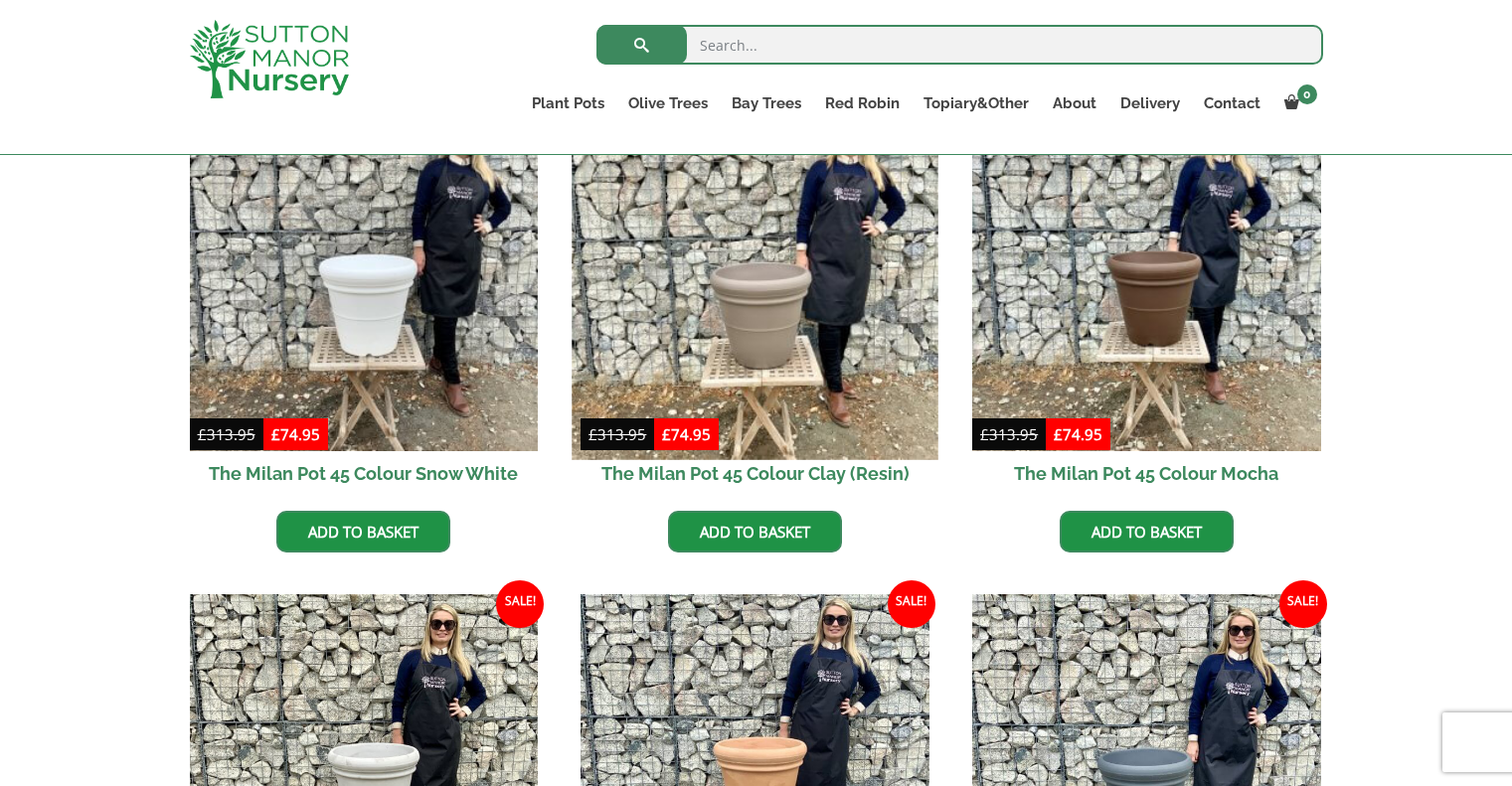 click at bounding box center [756, 276] 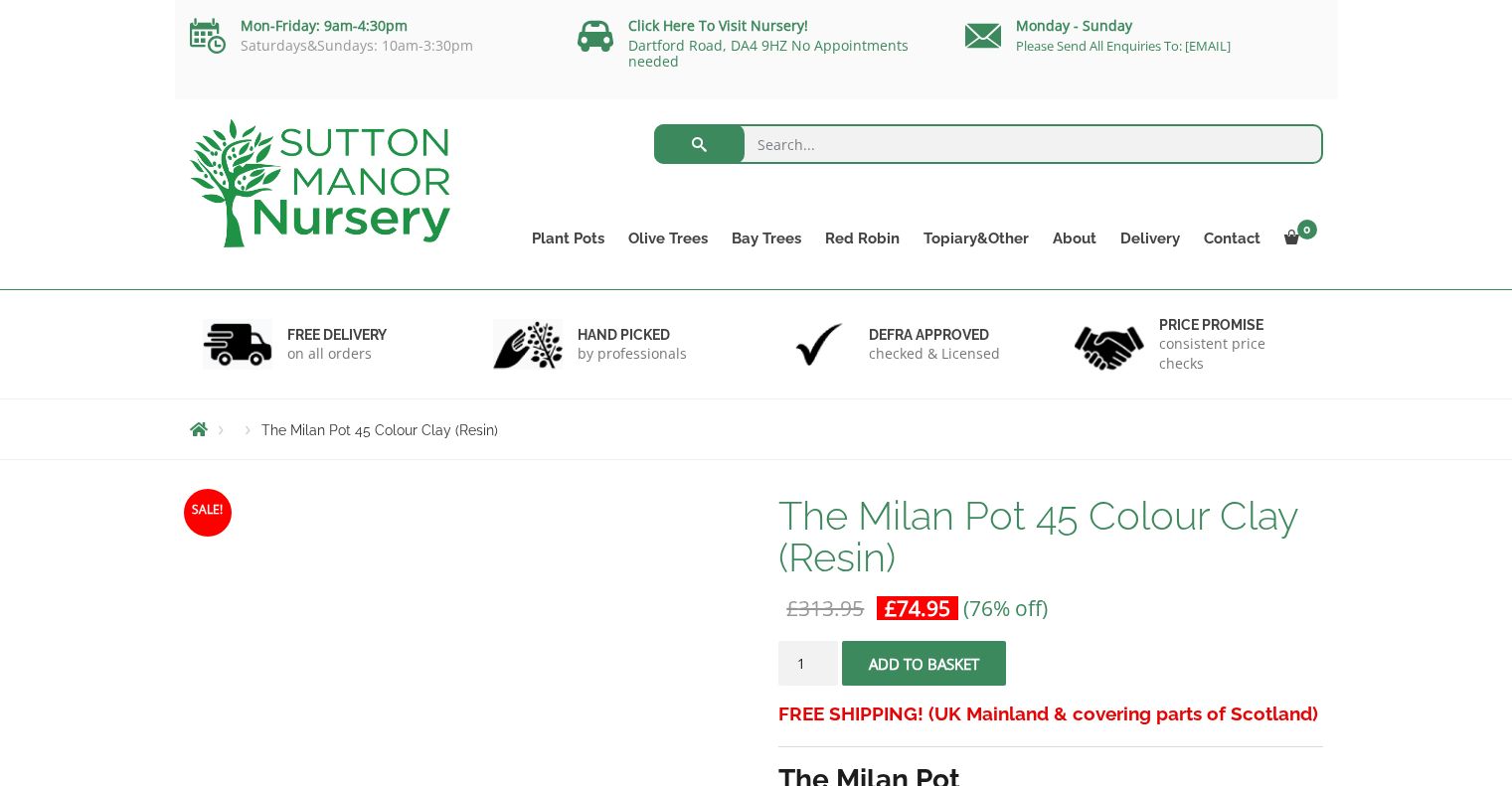 scroll, scrollTop: 696, scrollLeft: 0, axis: vertical 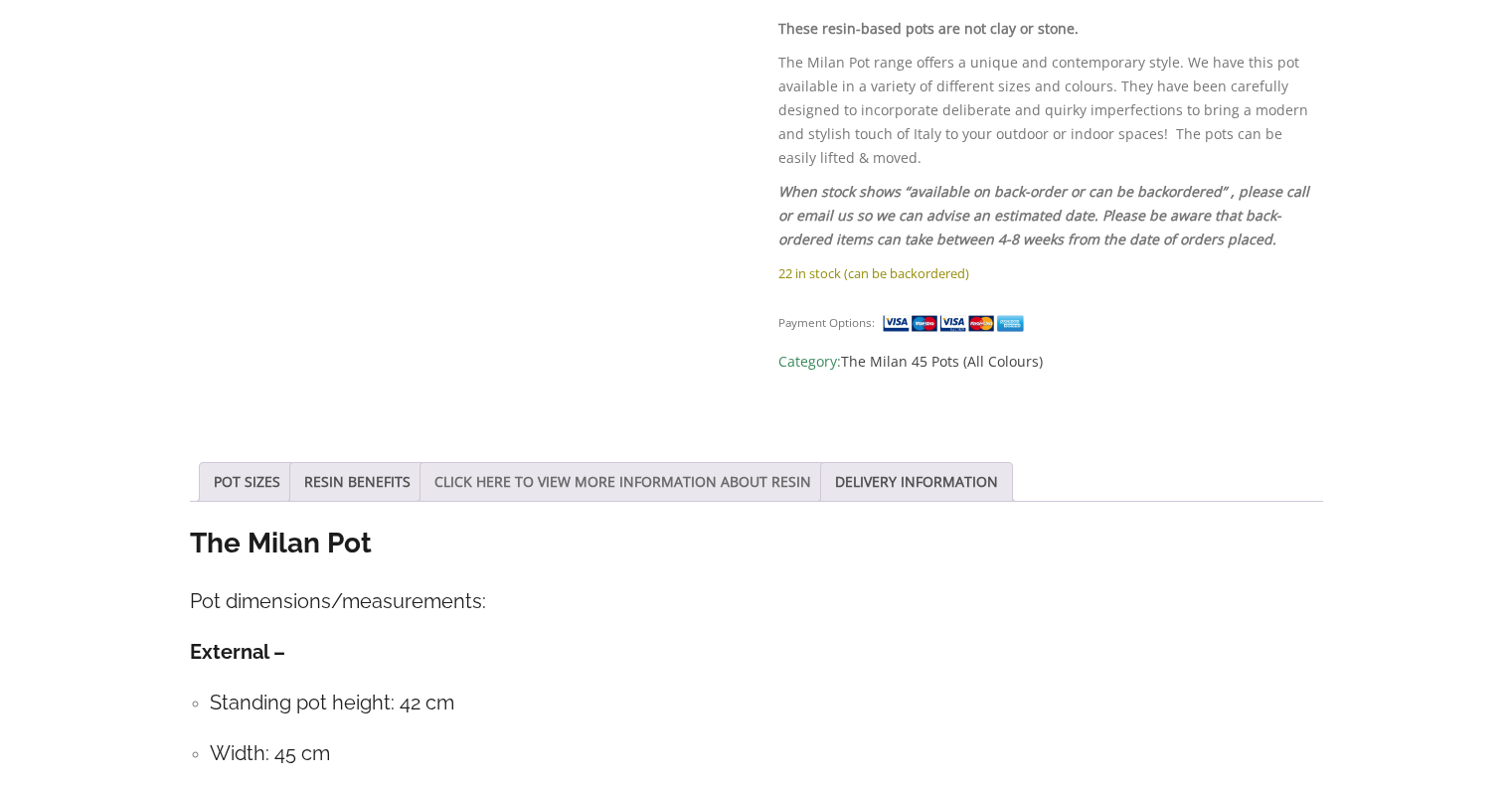 click on "CLICK HERE TO VIEW MORE INFORMATION ABOUT RESIN" at bounding box center (622, 482) 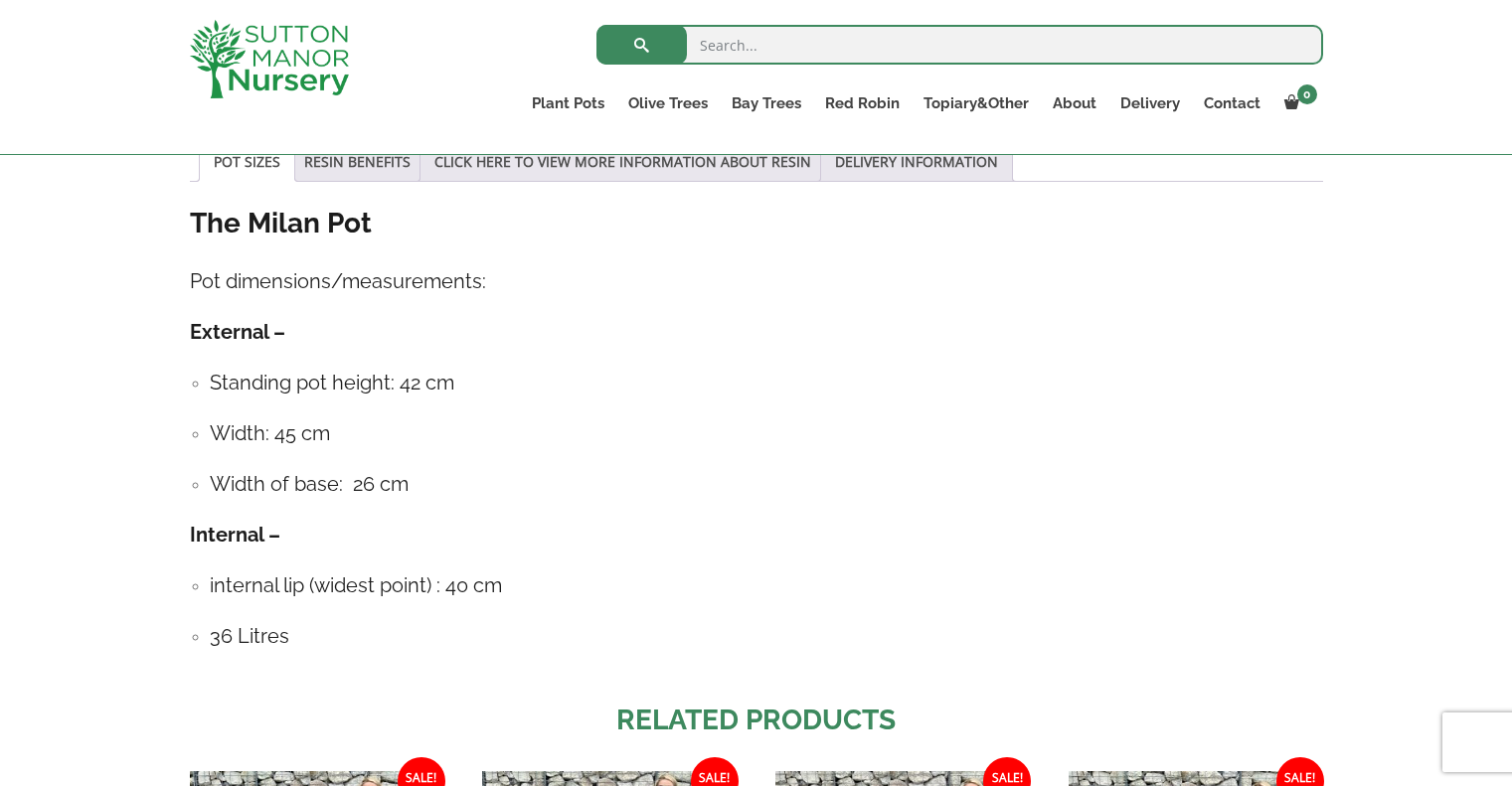 scroll, scrollTop: 871, scrollLeft: 0, axis: vertical 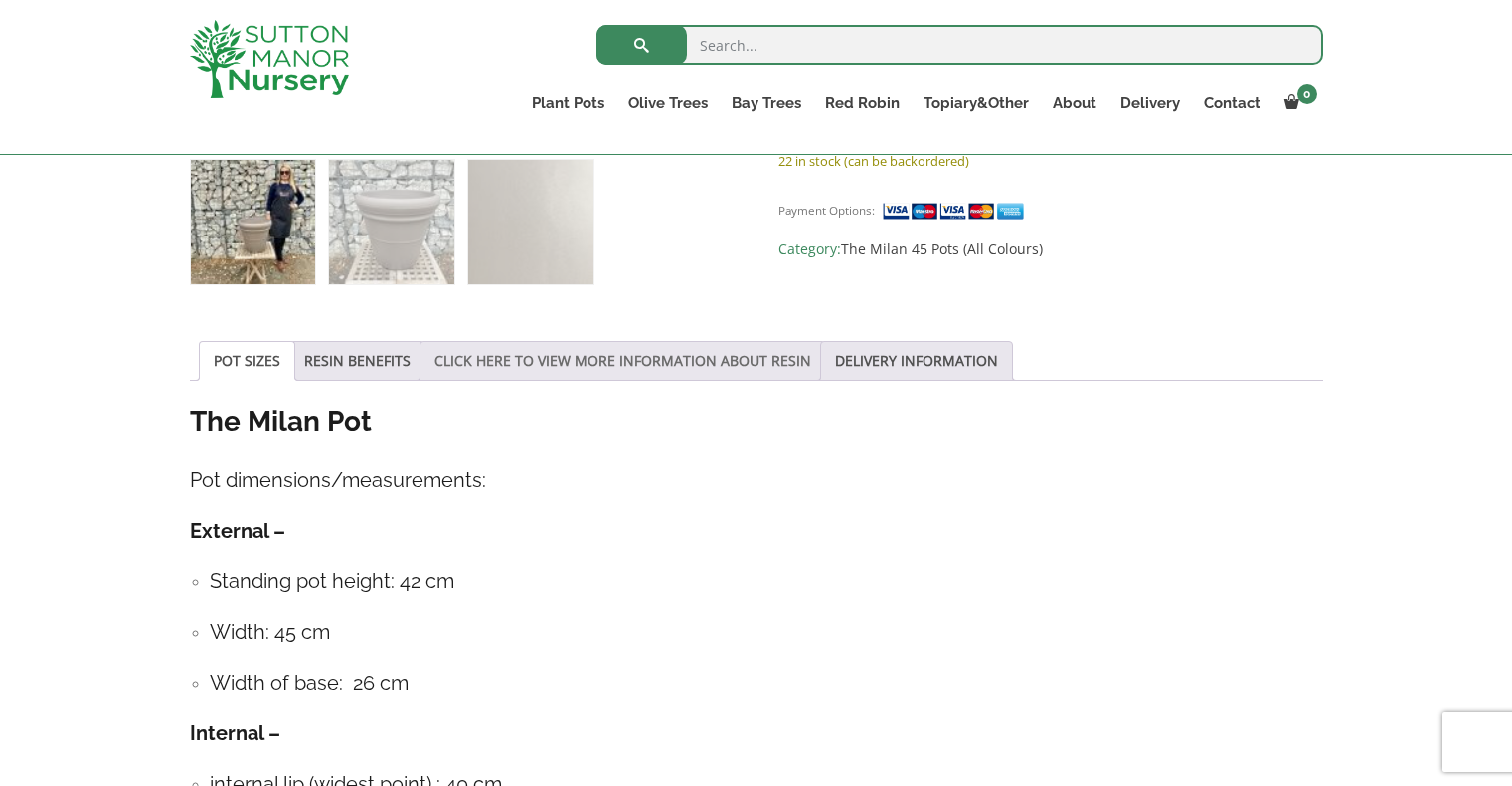 click on "CLICK HERE TO VIEW MORE INFORMATION ABOUT RESIN" at bounding box center [622, 361] 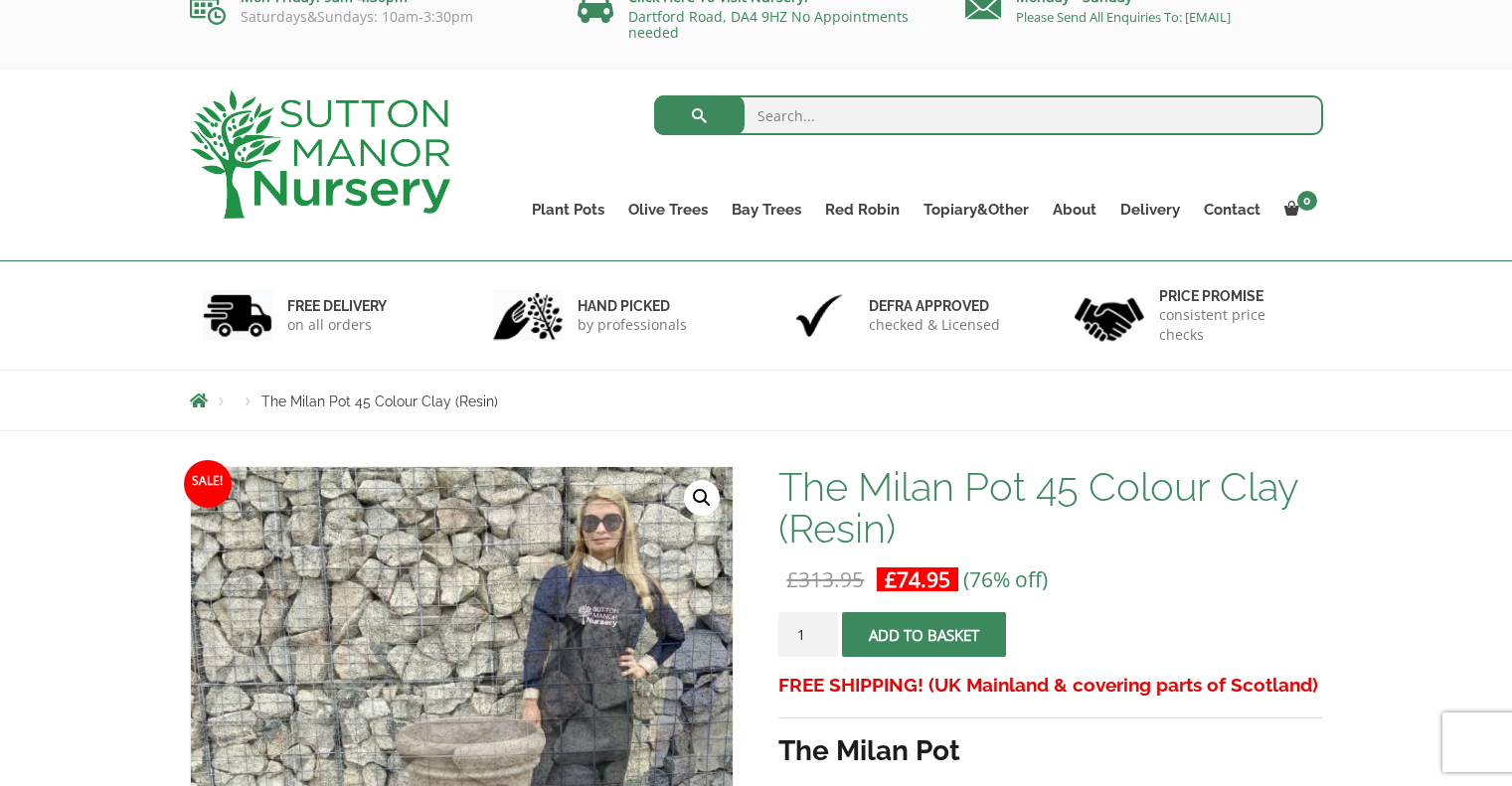 scroll, scrollTop: 0, scrollLeft: 0, axis: both 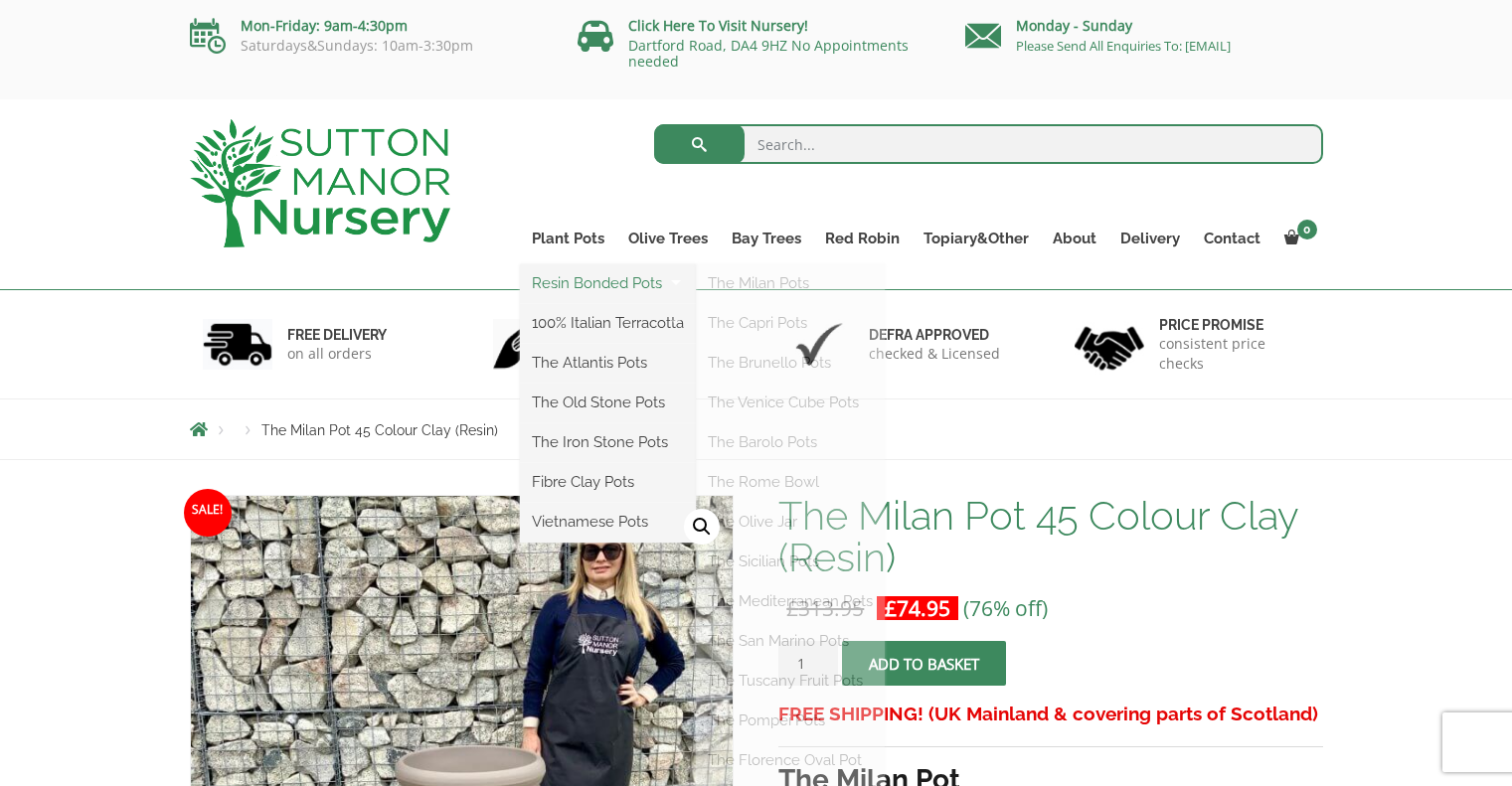click on "Resin Bonded Pots" at bounding box center (607, 283) 